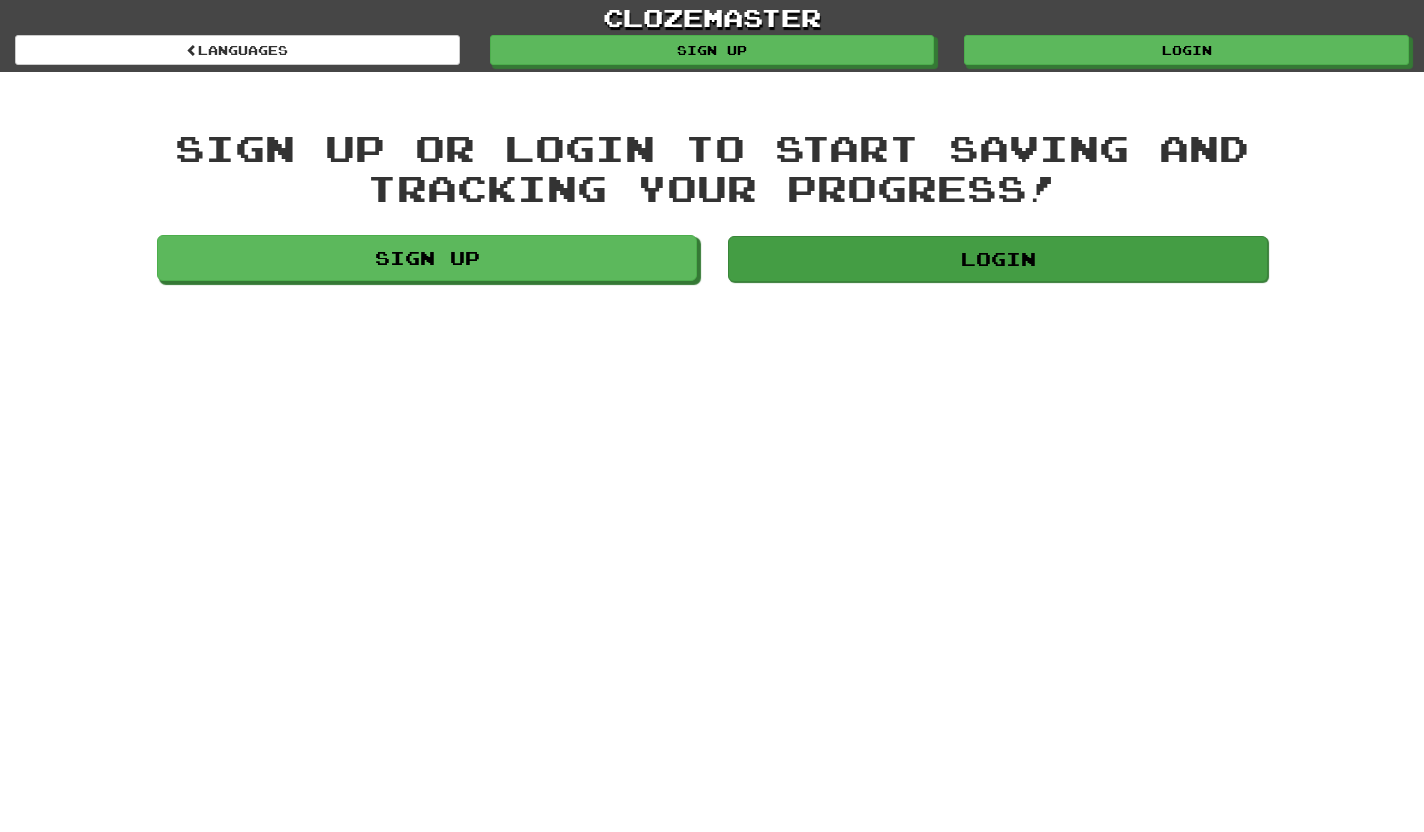 scroll, scrollTop: 0, scrollLeft: 0, axis: both 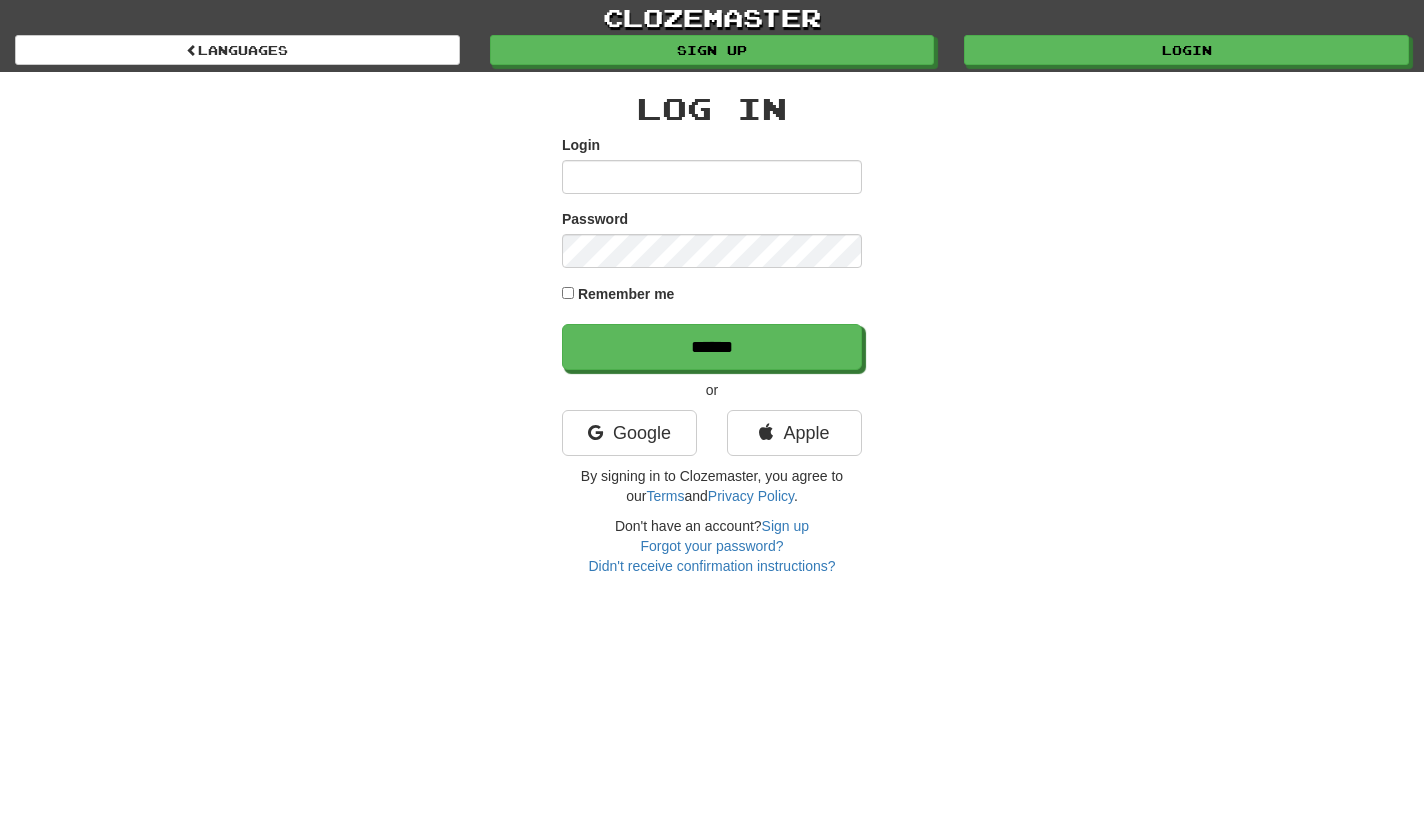 type on "***" 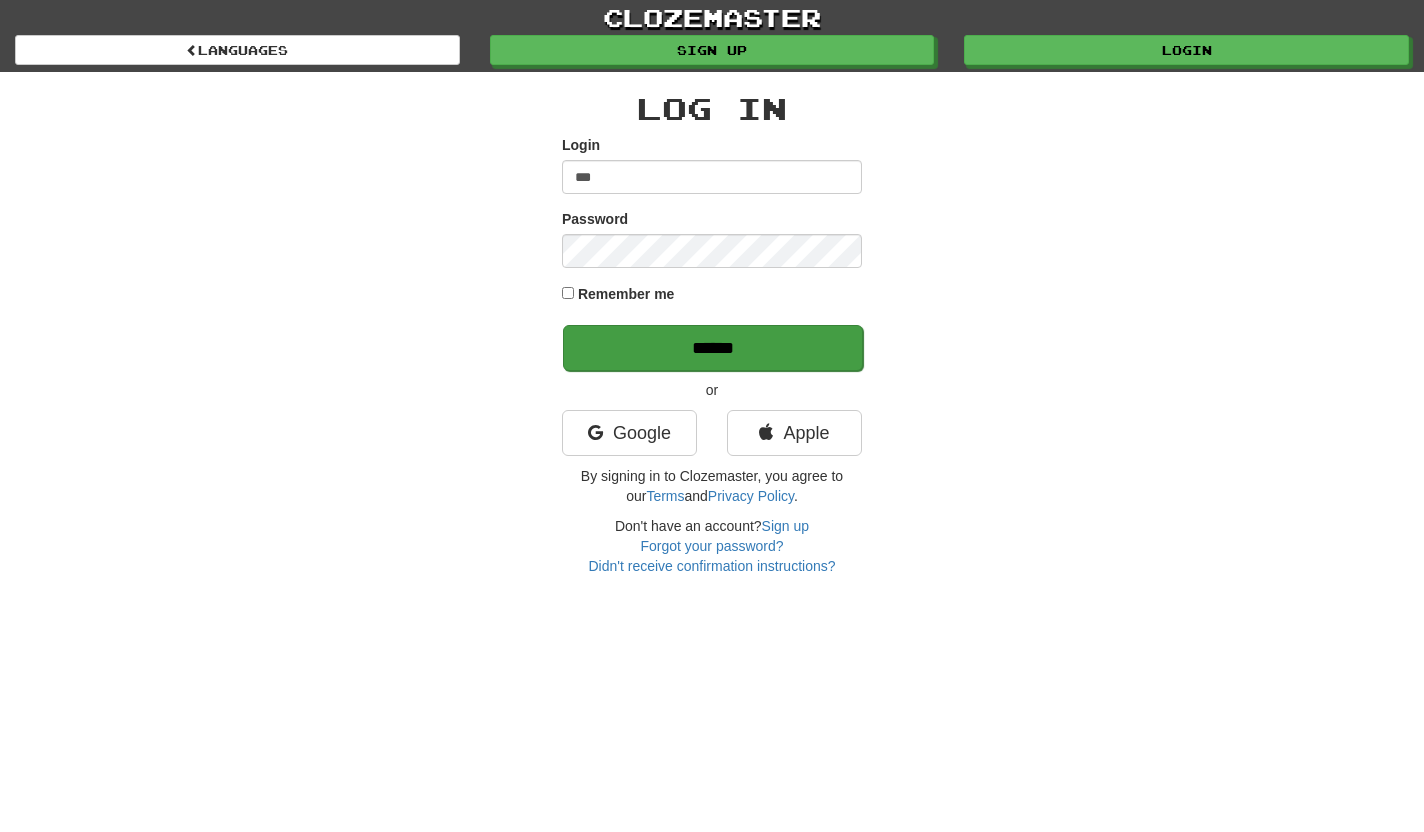 click on "******" at bounding box center (713, 348) 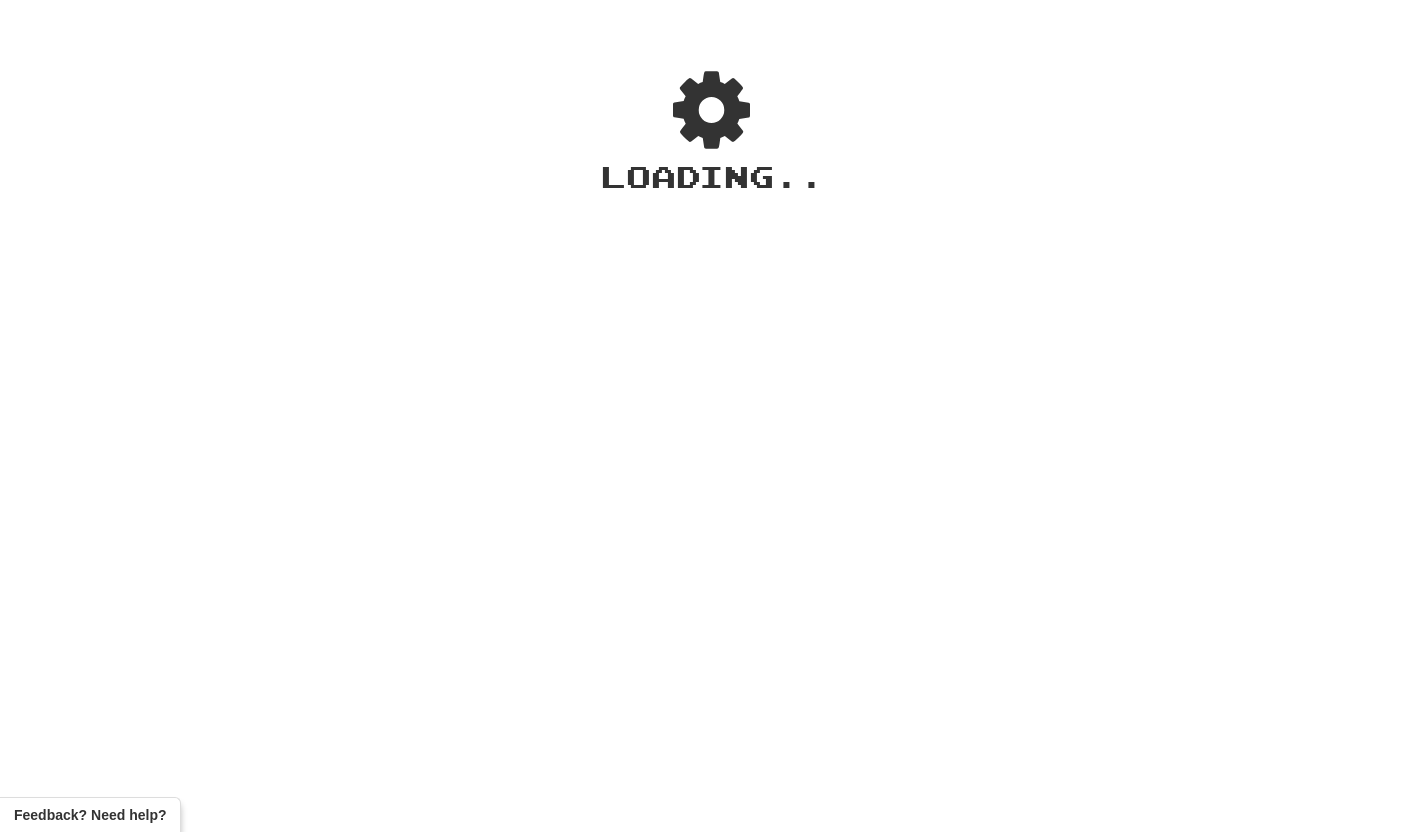 scroll, scrollTop: 0, scrollLeft: 0, axis: both 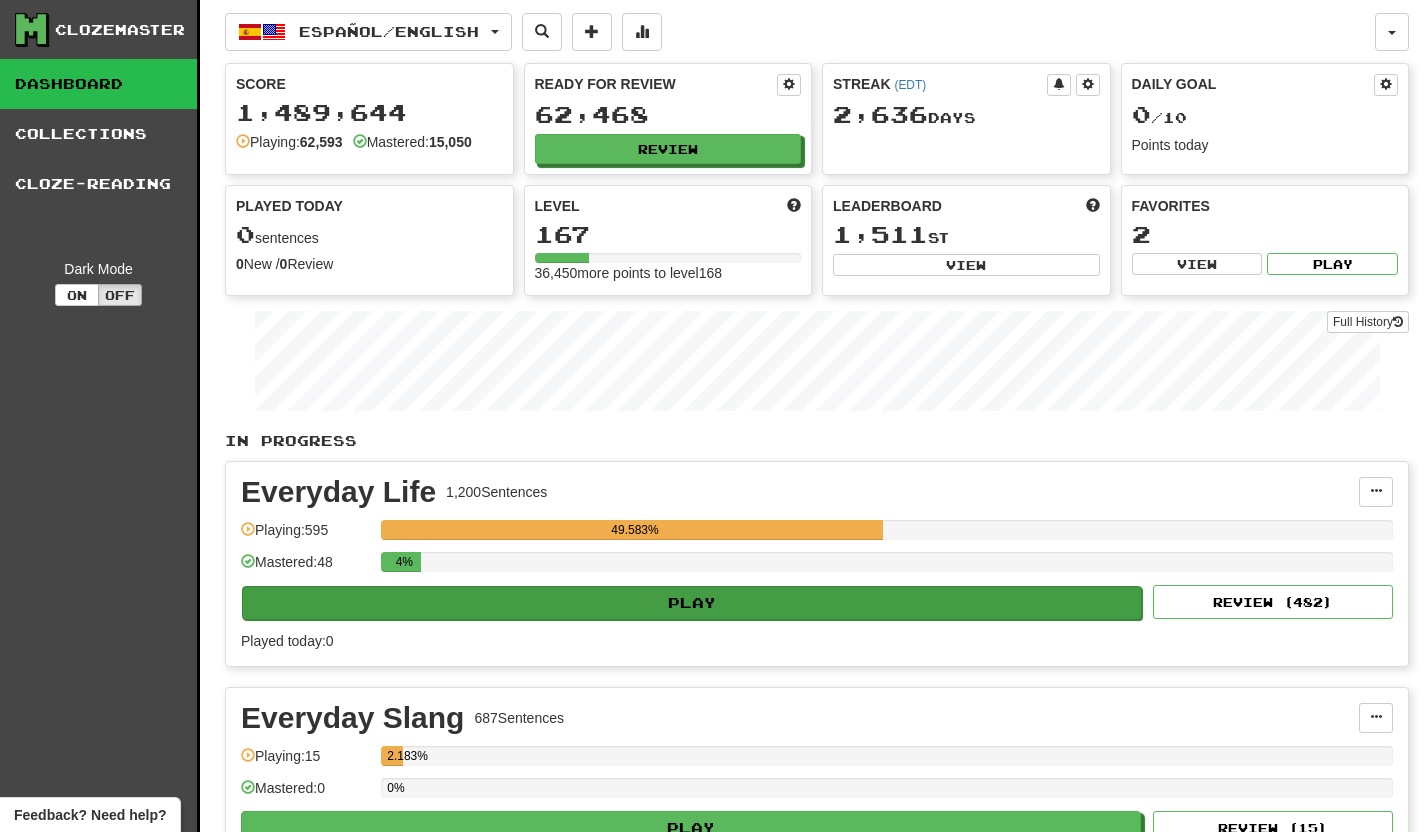 click on "Play" at bounding box center [692, 603] 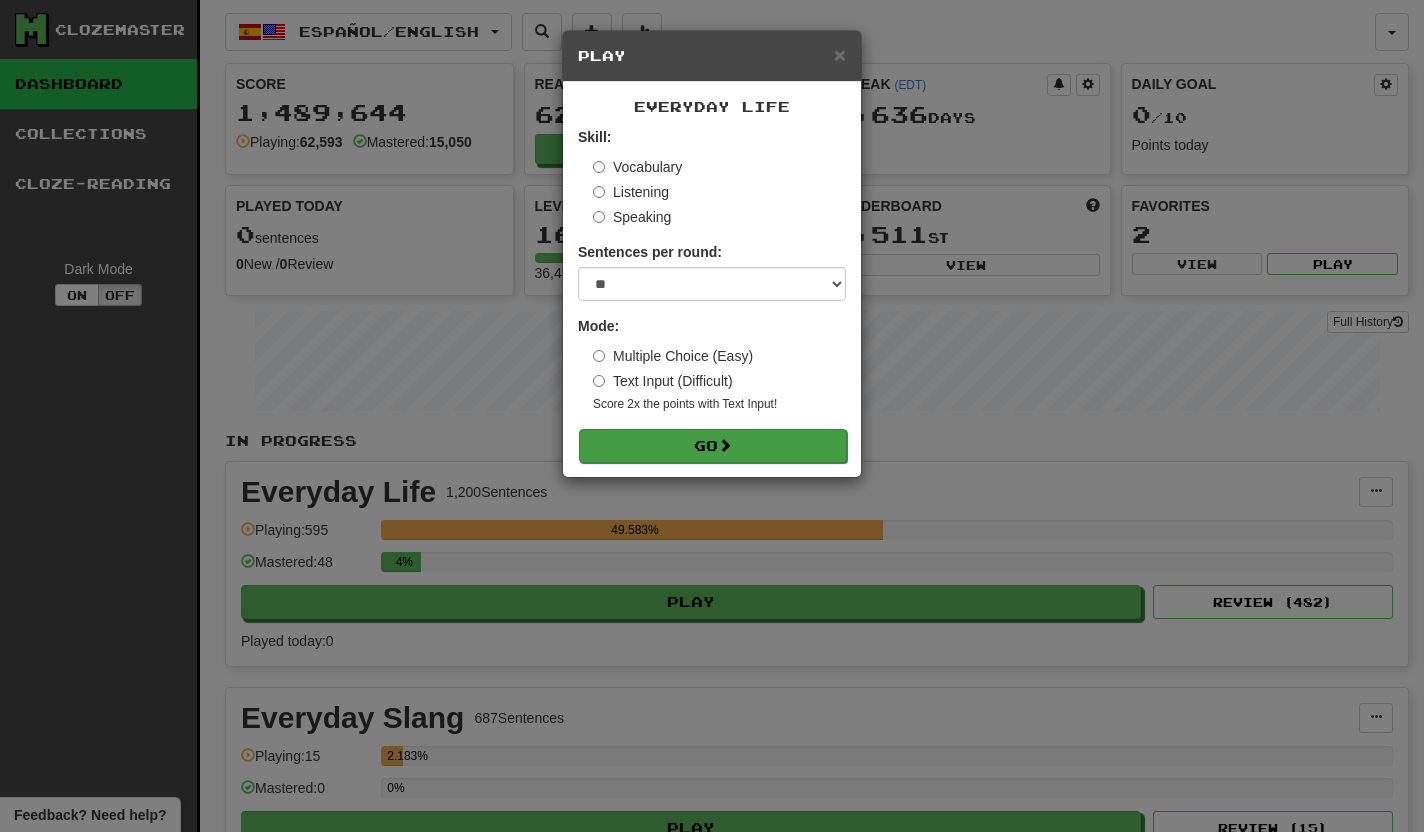 click on "Go" at bounding box center [713, 446] 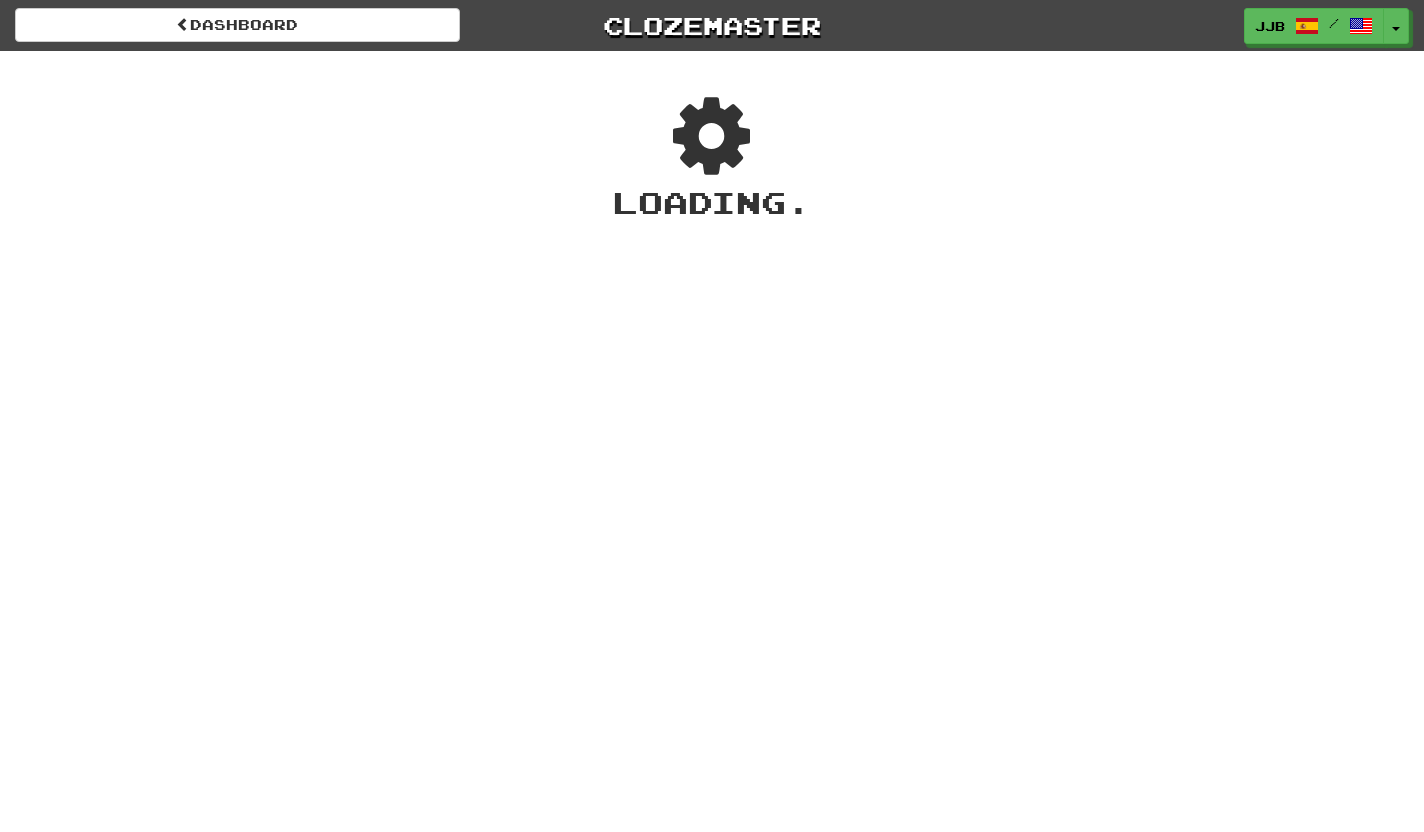 scroll, scrollTop: 0, scrollLeft: 0, axis: both 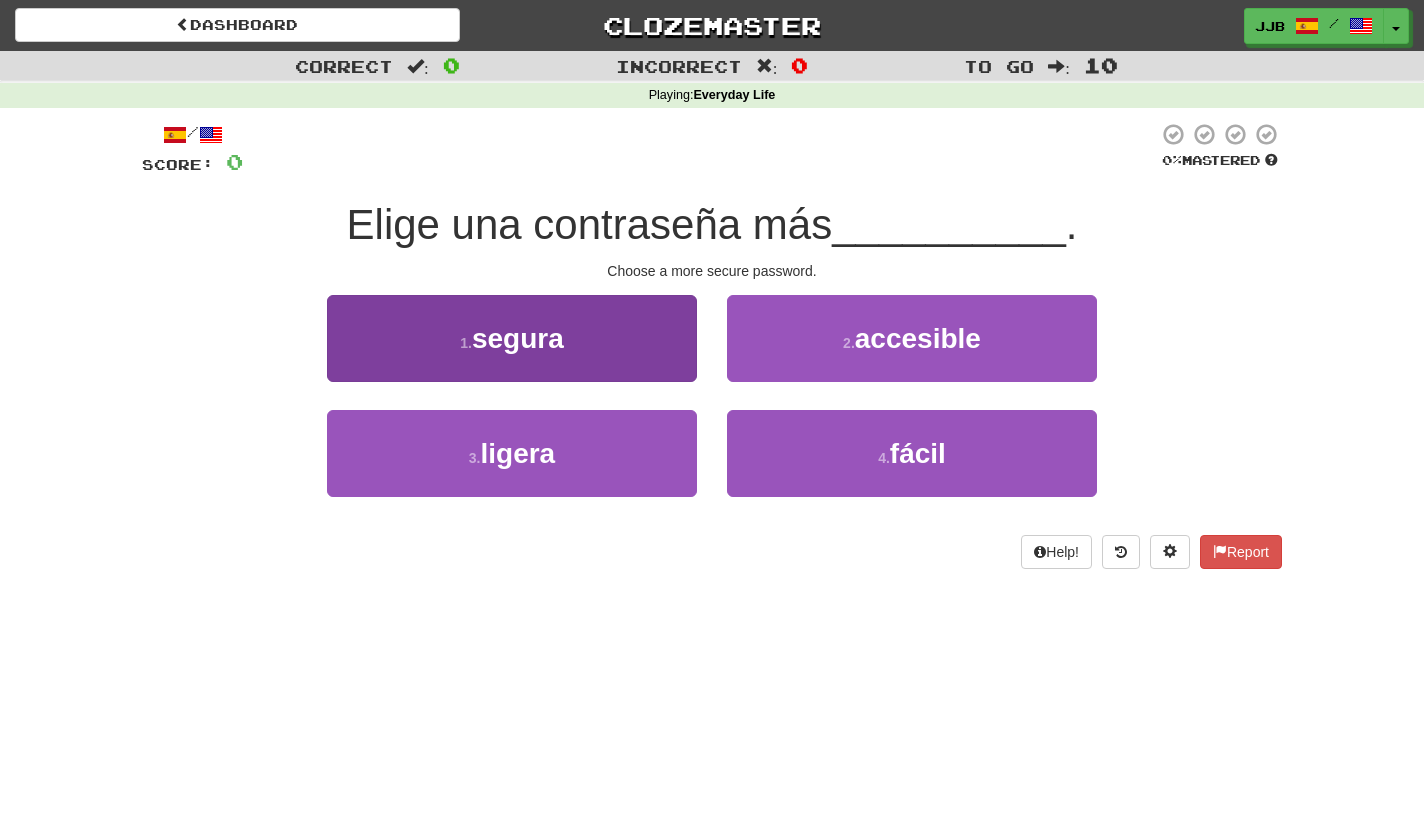 click on "1 .  segura" at bounding box center (512, 338) 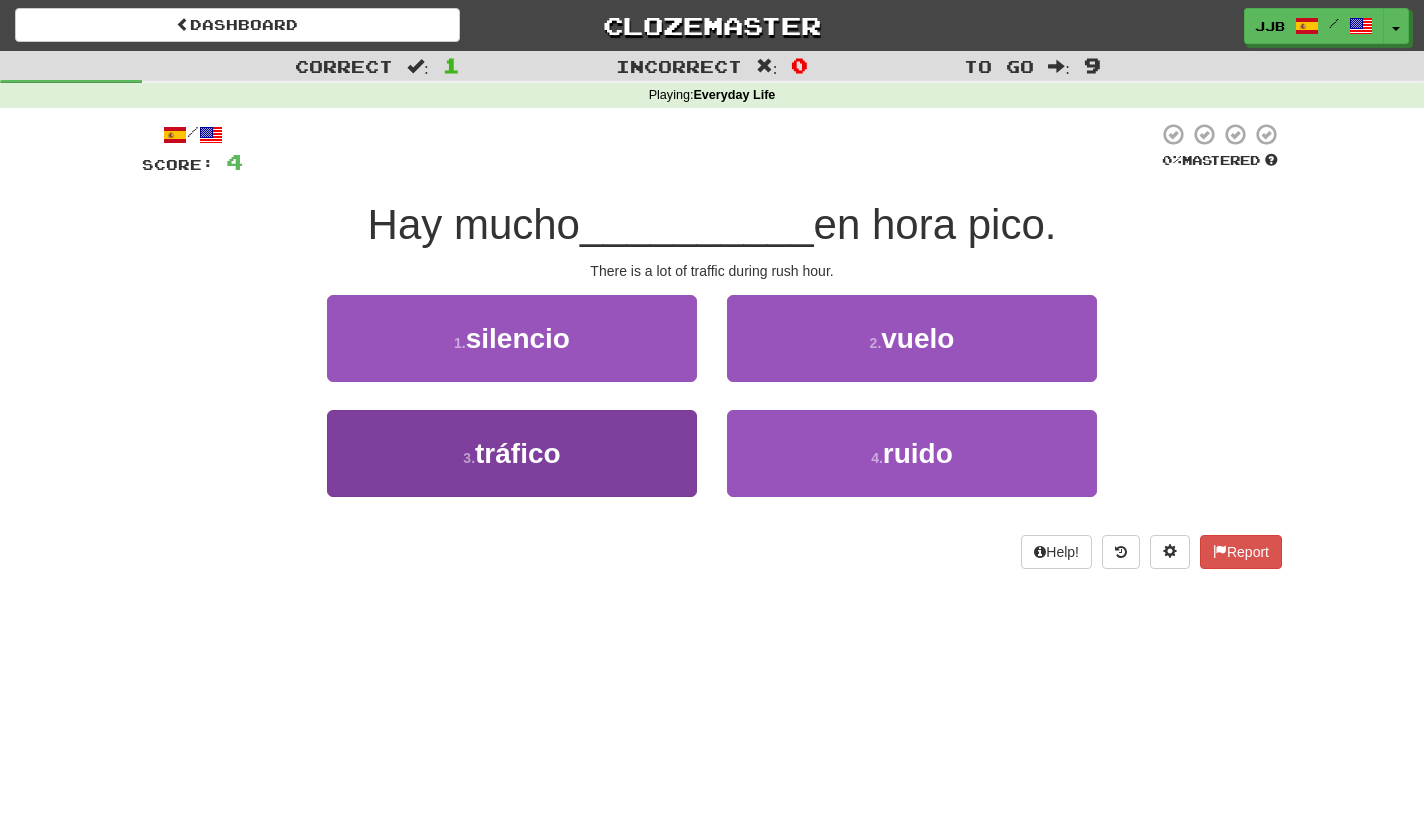 click on "3 .  tráfico" at bounding box center (512, 453) 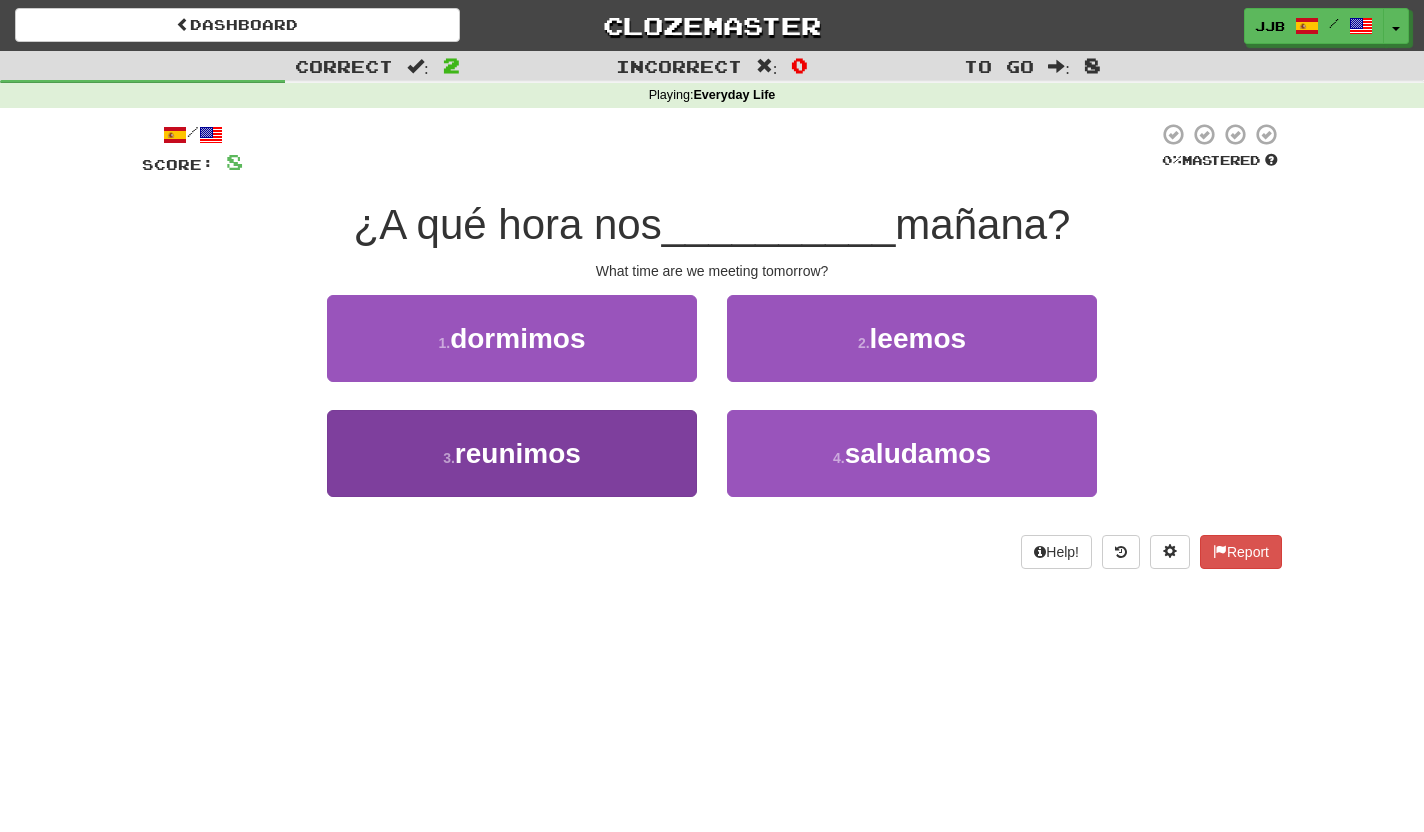 click on "3 .  reunimos" at bounding box center [512, 453] 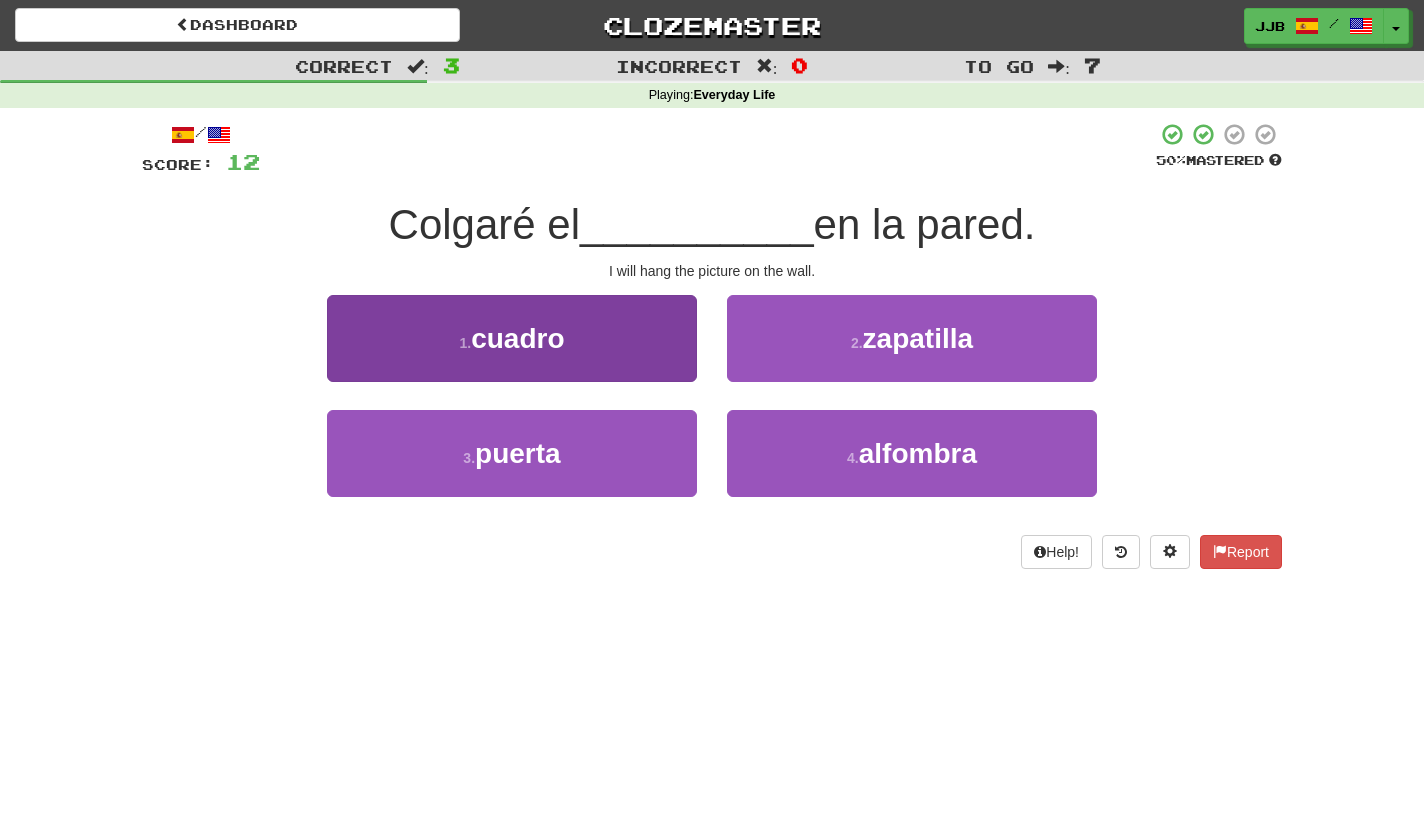 click on "1 .  cuadro" at bounding box center (512, 338) 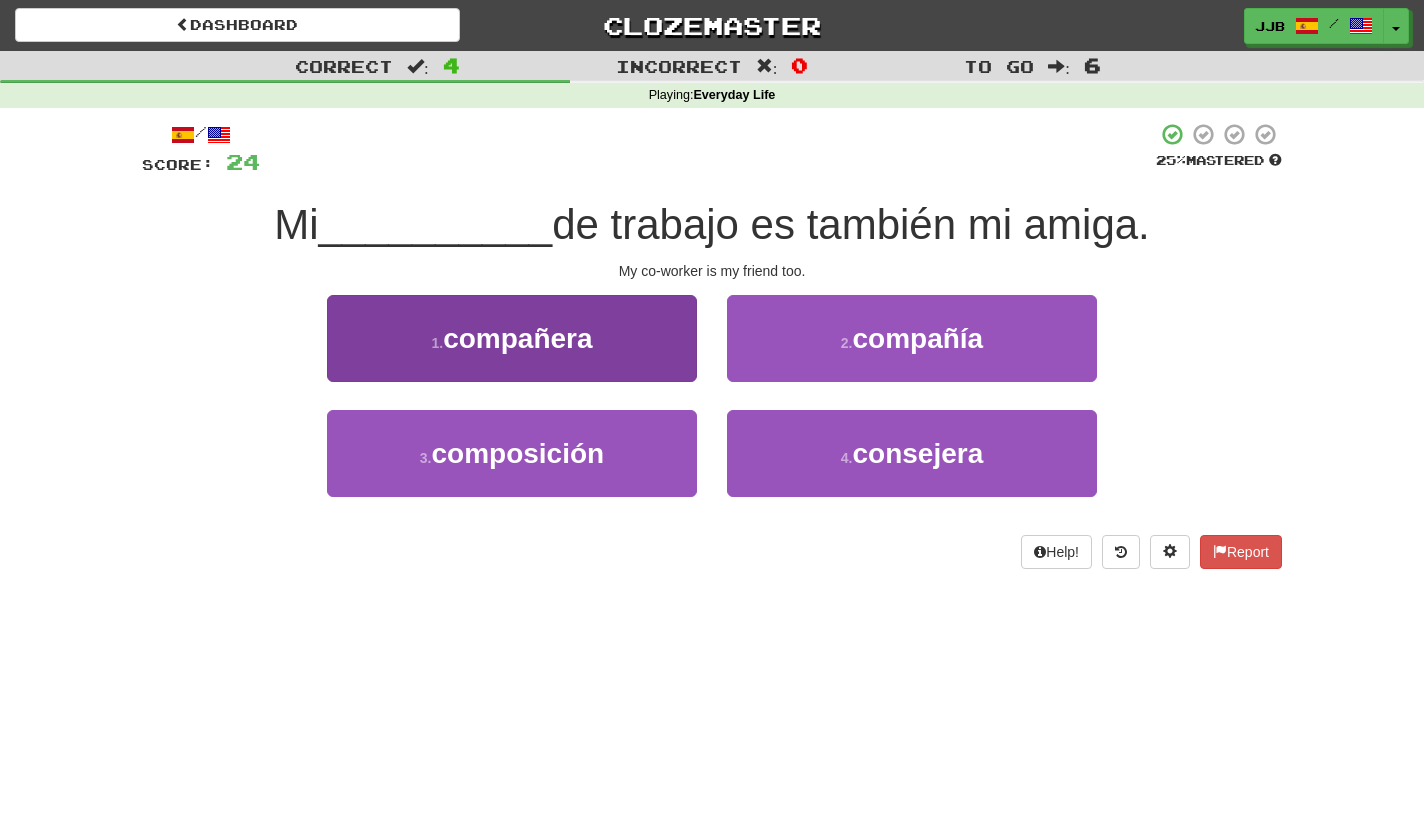 click on "1 .  compañera" at bounding box center (512, 338) 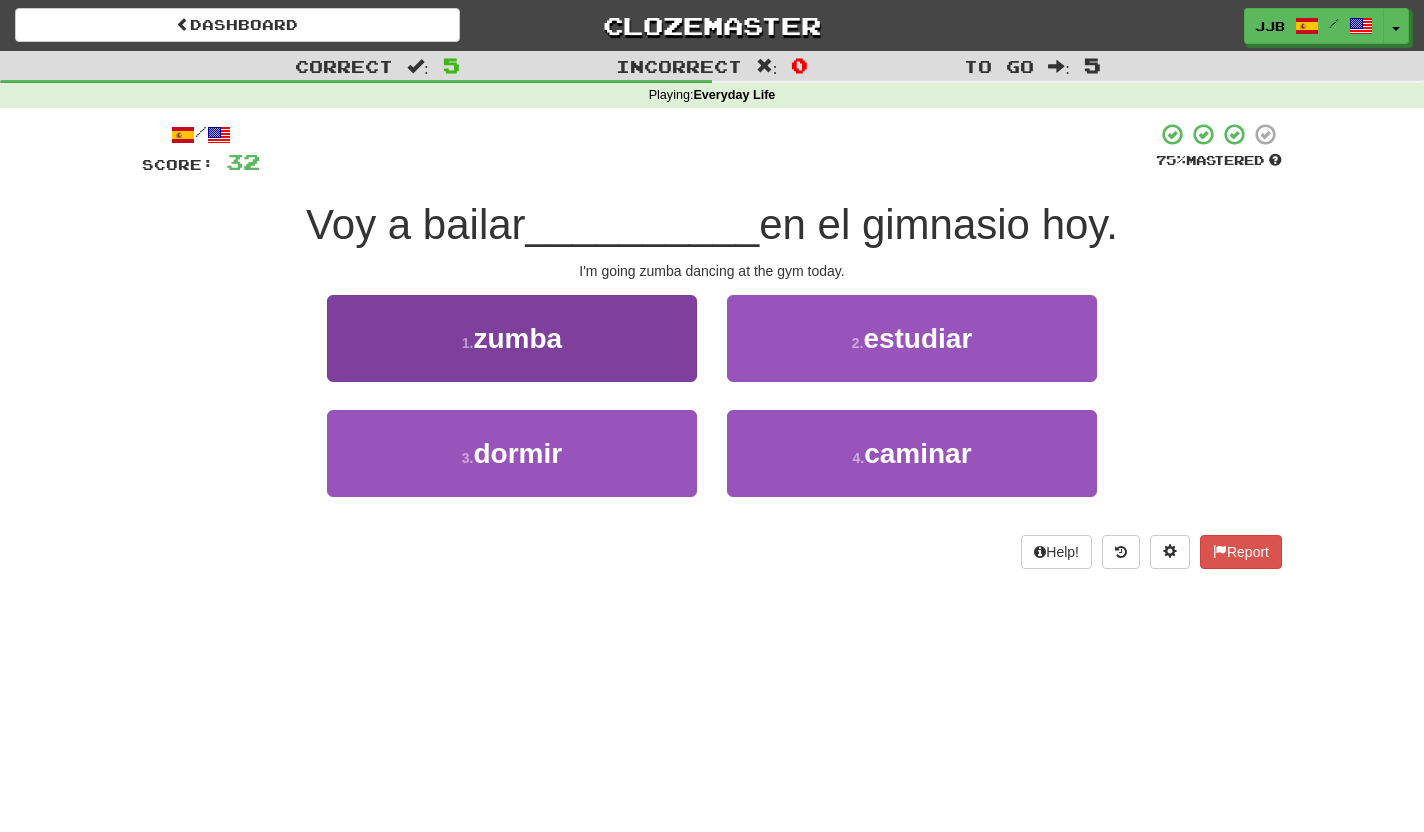 click on "1 .  zumba" at bounding box center [512, 338] 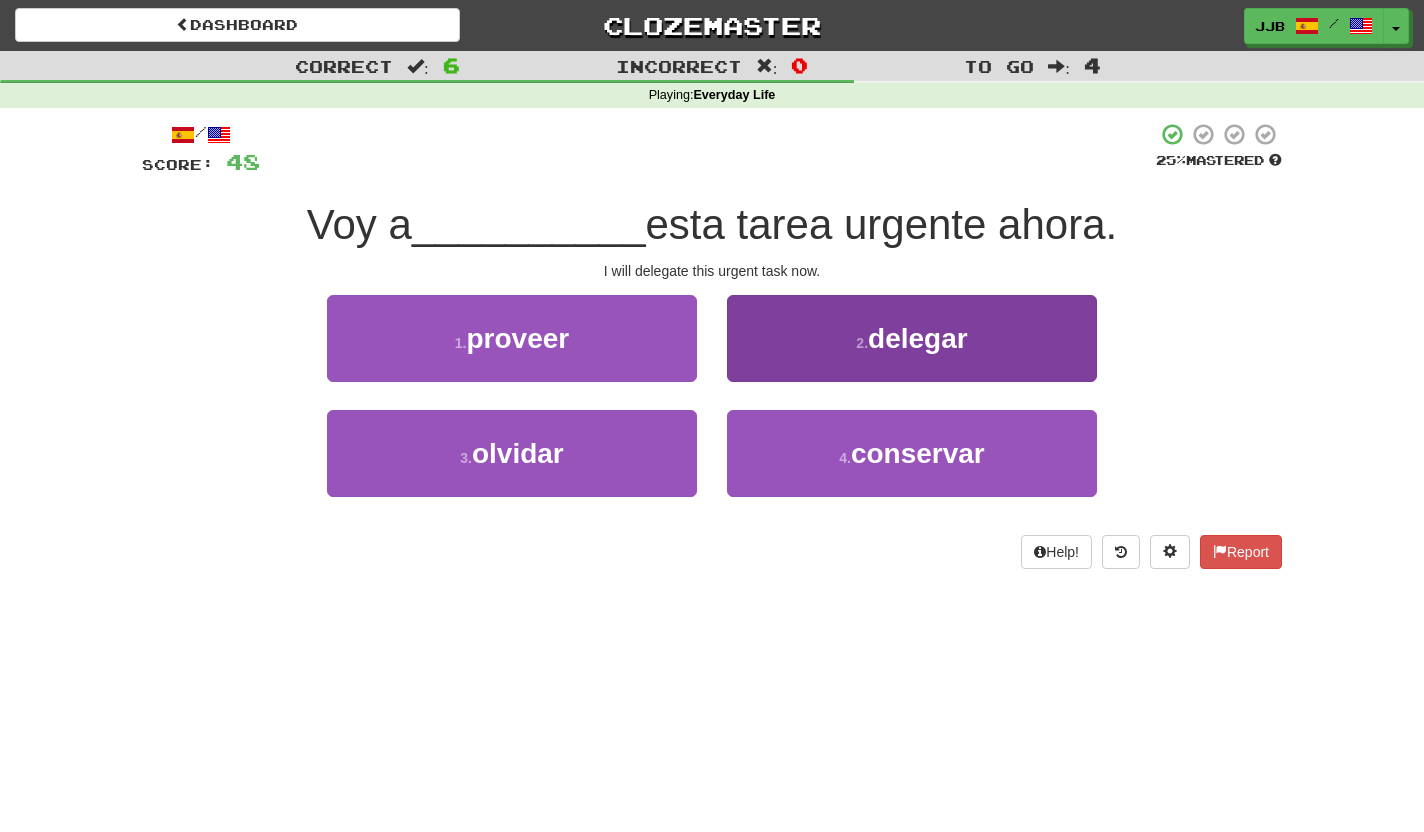 click on "2 .  delegar" at bounding box center (912, 338) 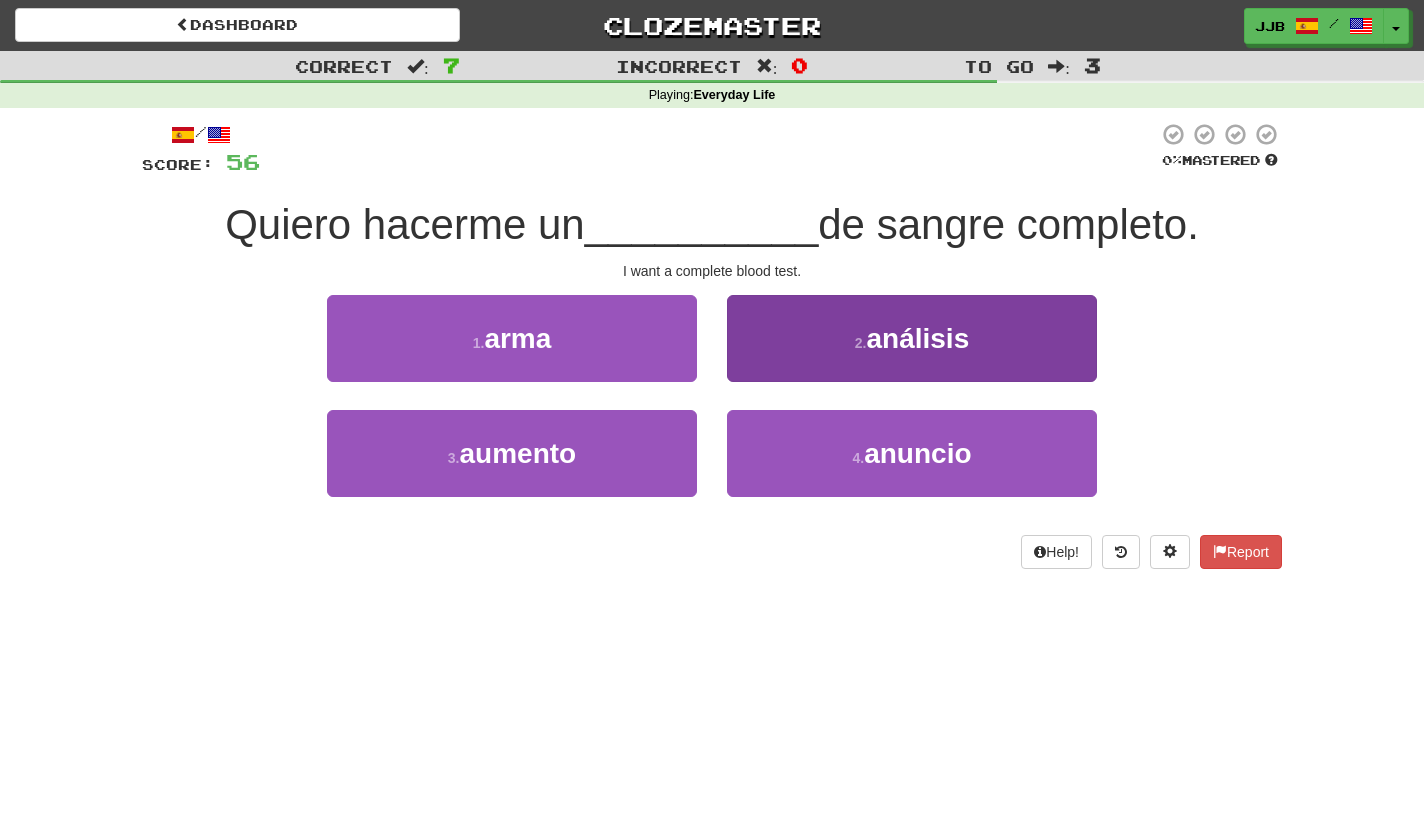 click on "análisis" at bounding box center [917, 338] 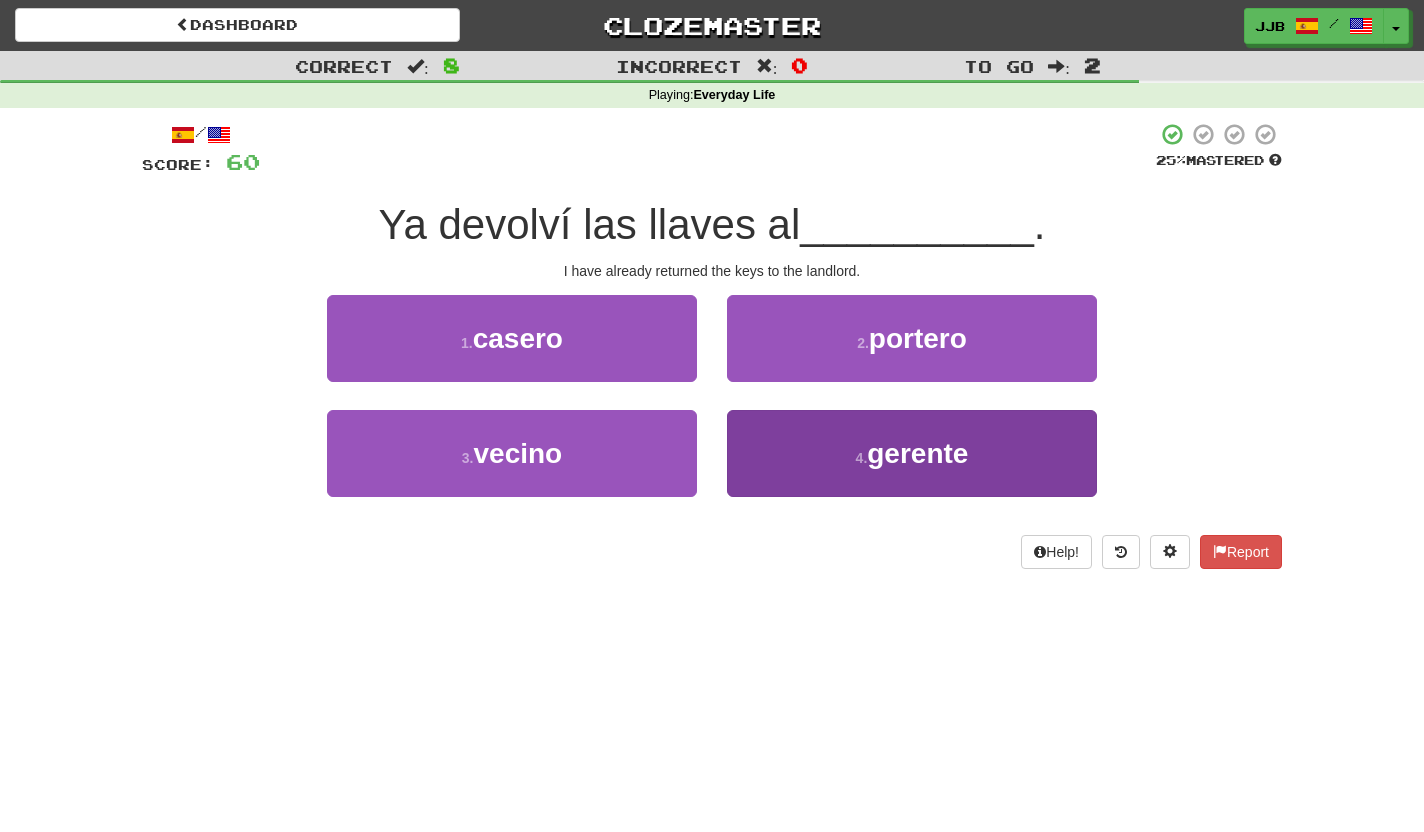 click on "4 .  gerente" at bounding box center [912, 453] 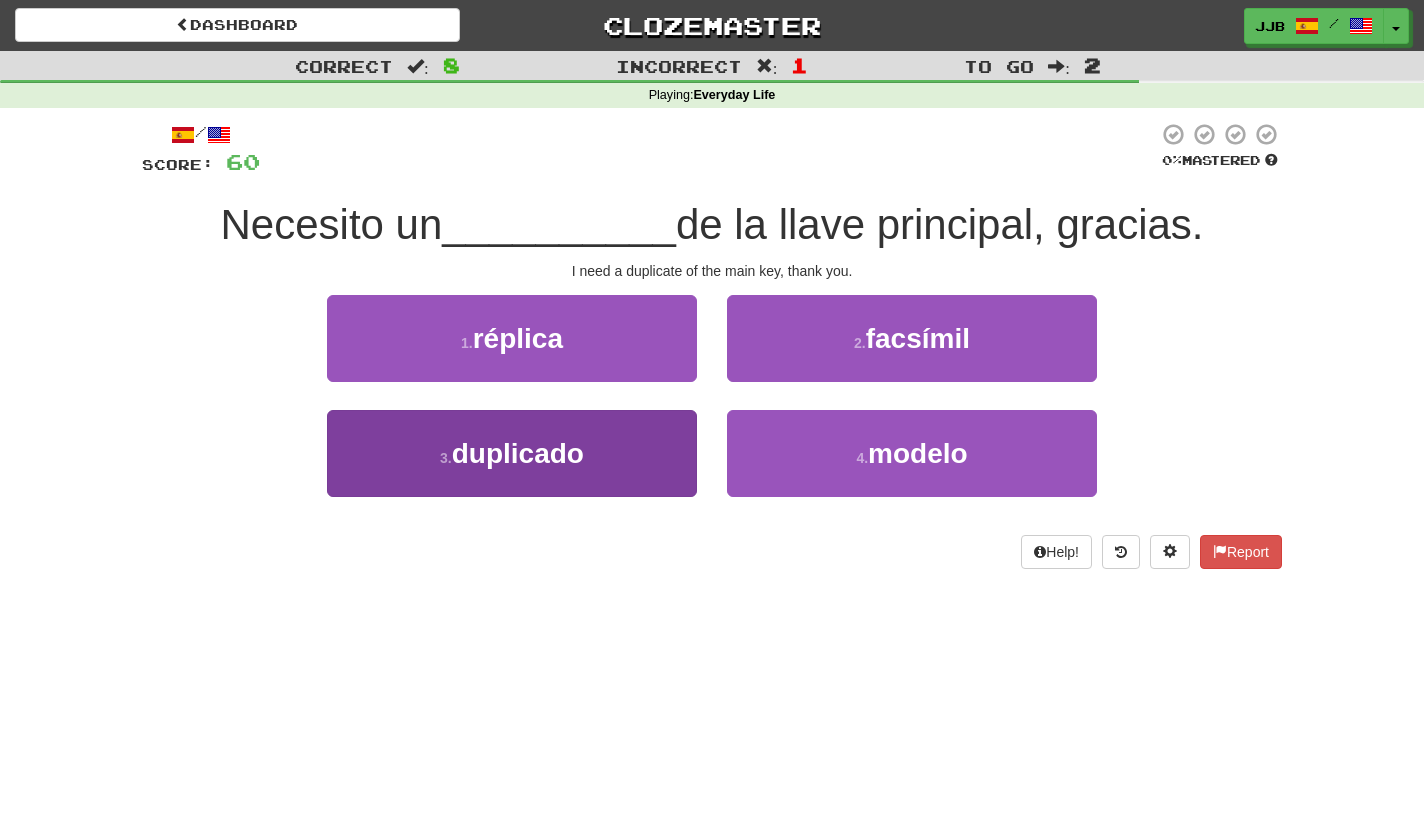 click on "3 .  duplicado" at bounding box center [512, 453] 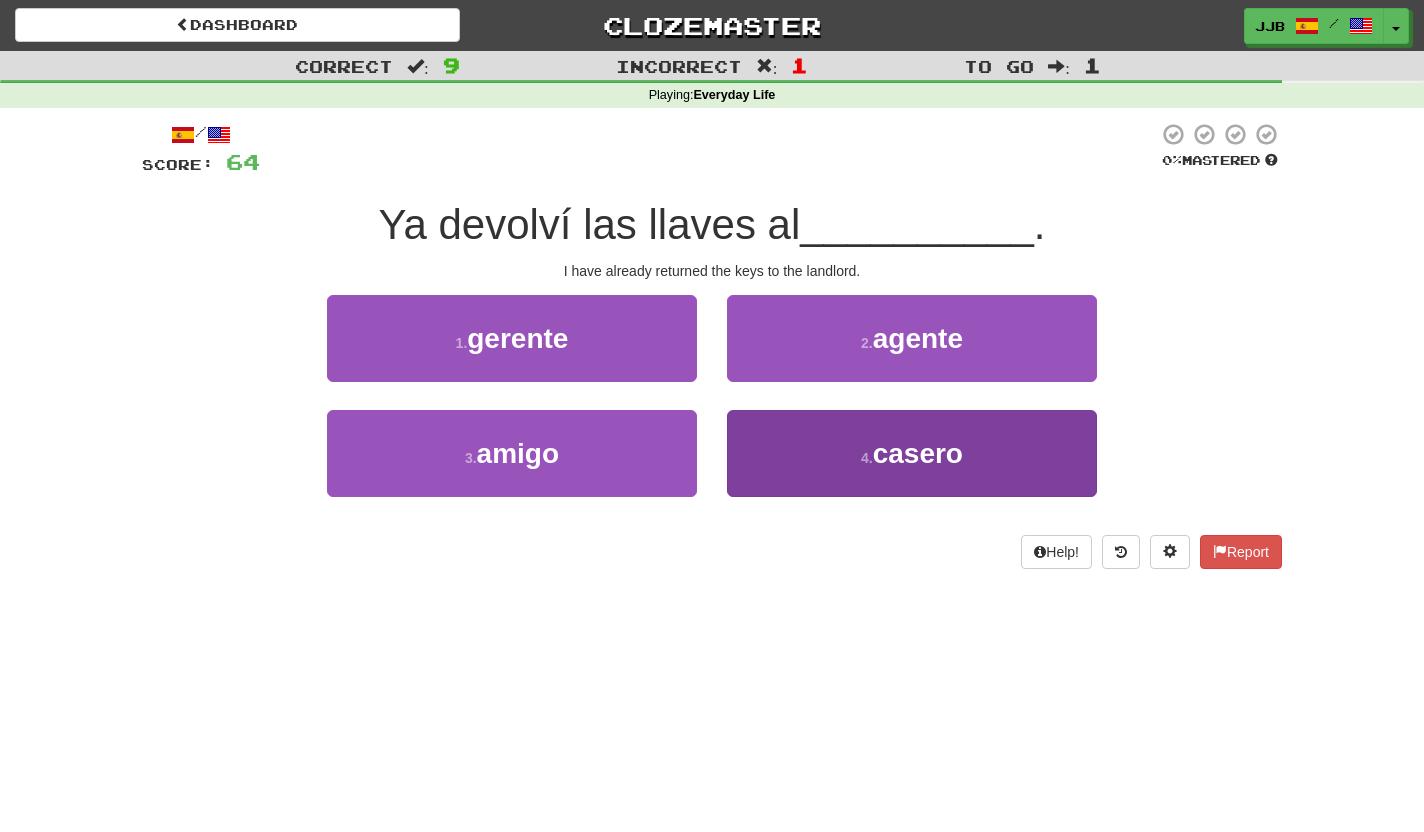 click on "4 .  casero" at bounding box center (912, 453) 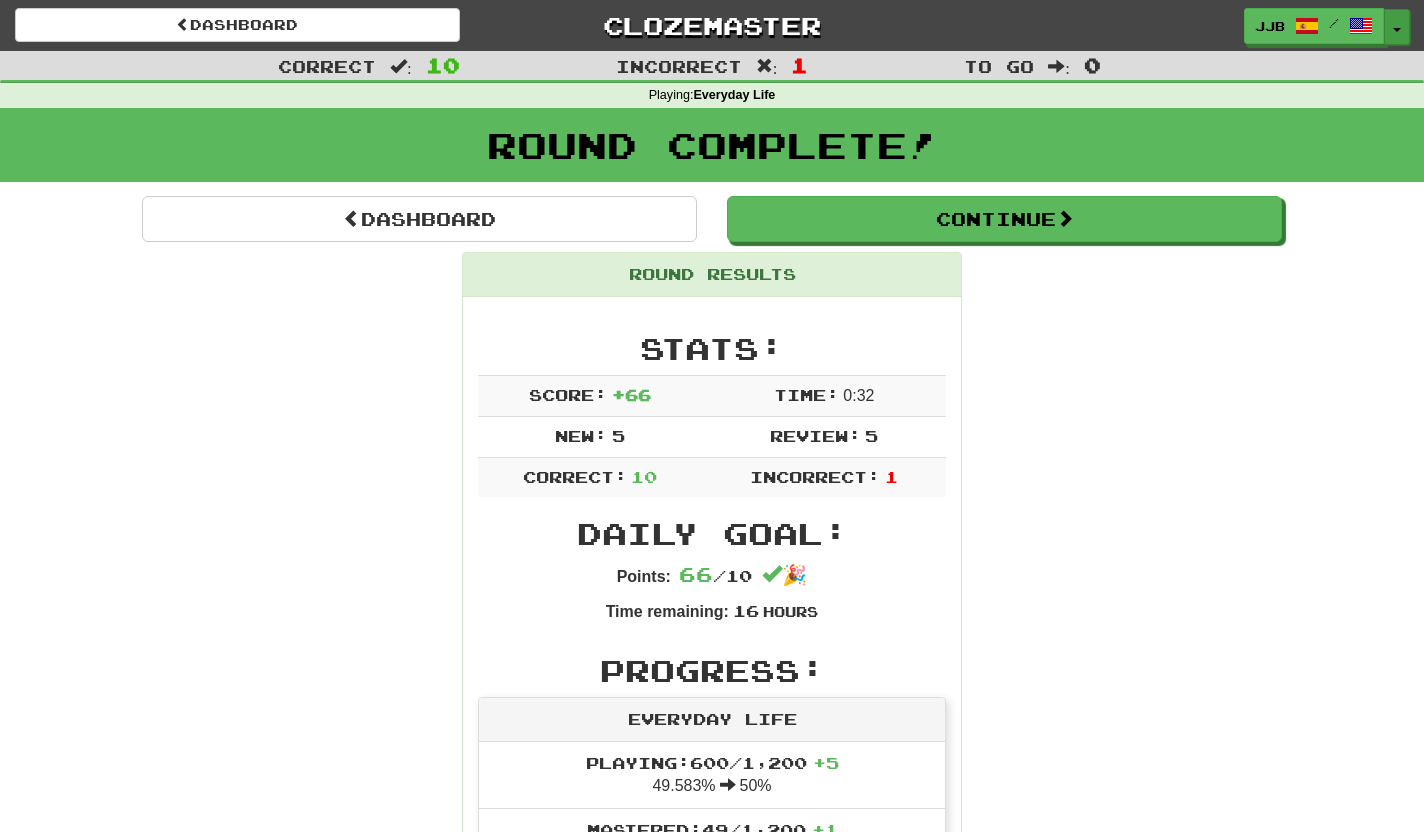 click at bounding box center [1397, 30] 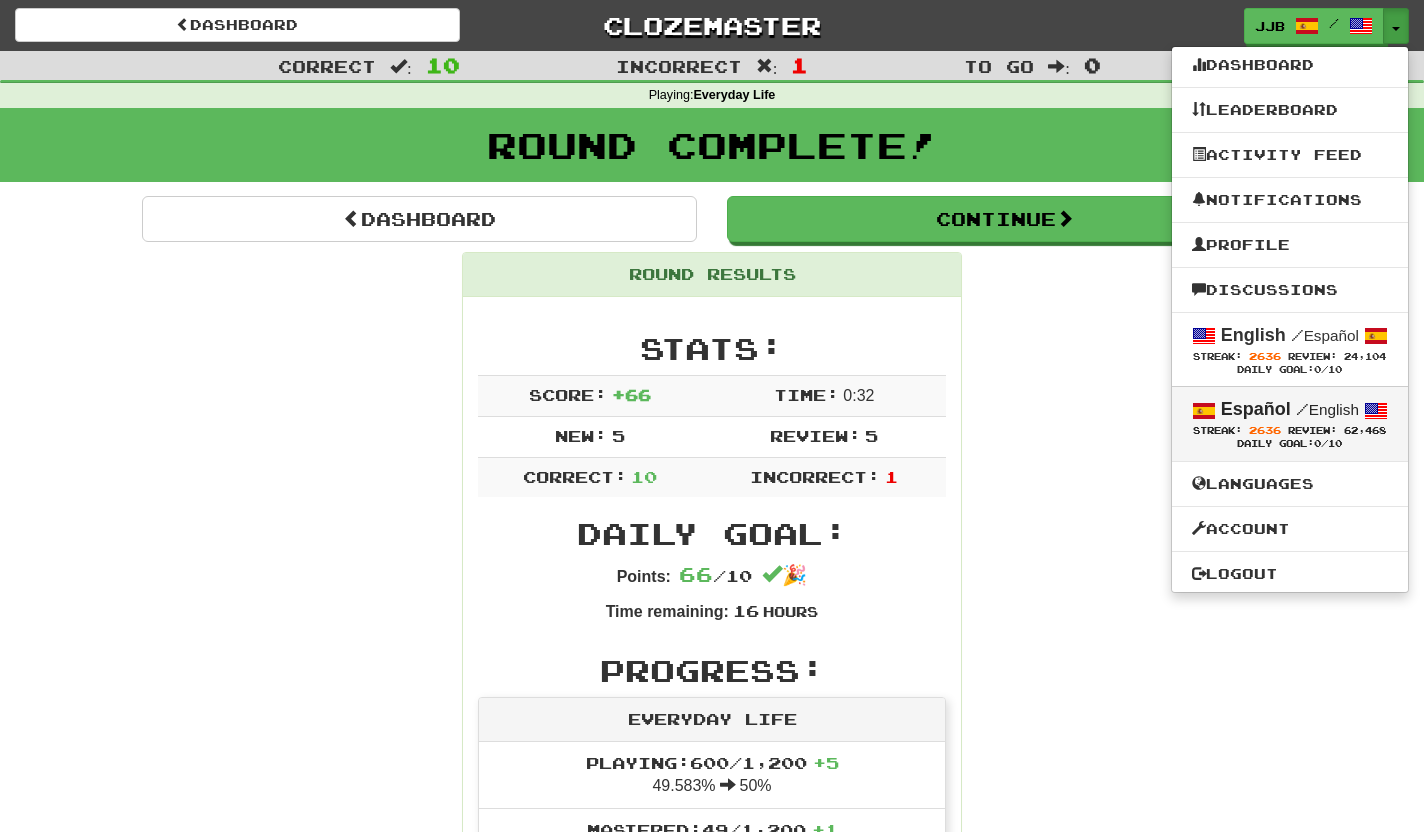 click on "2636" at bounding box center (1265, 430) 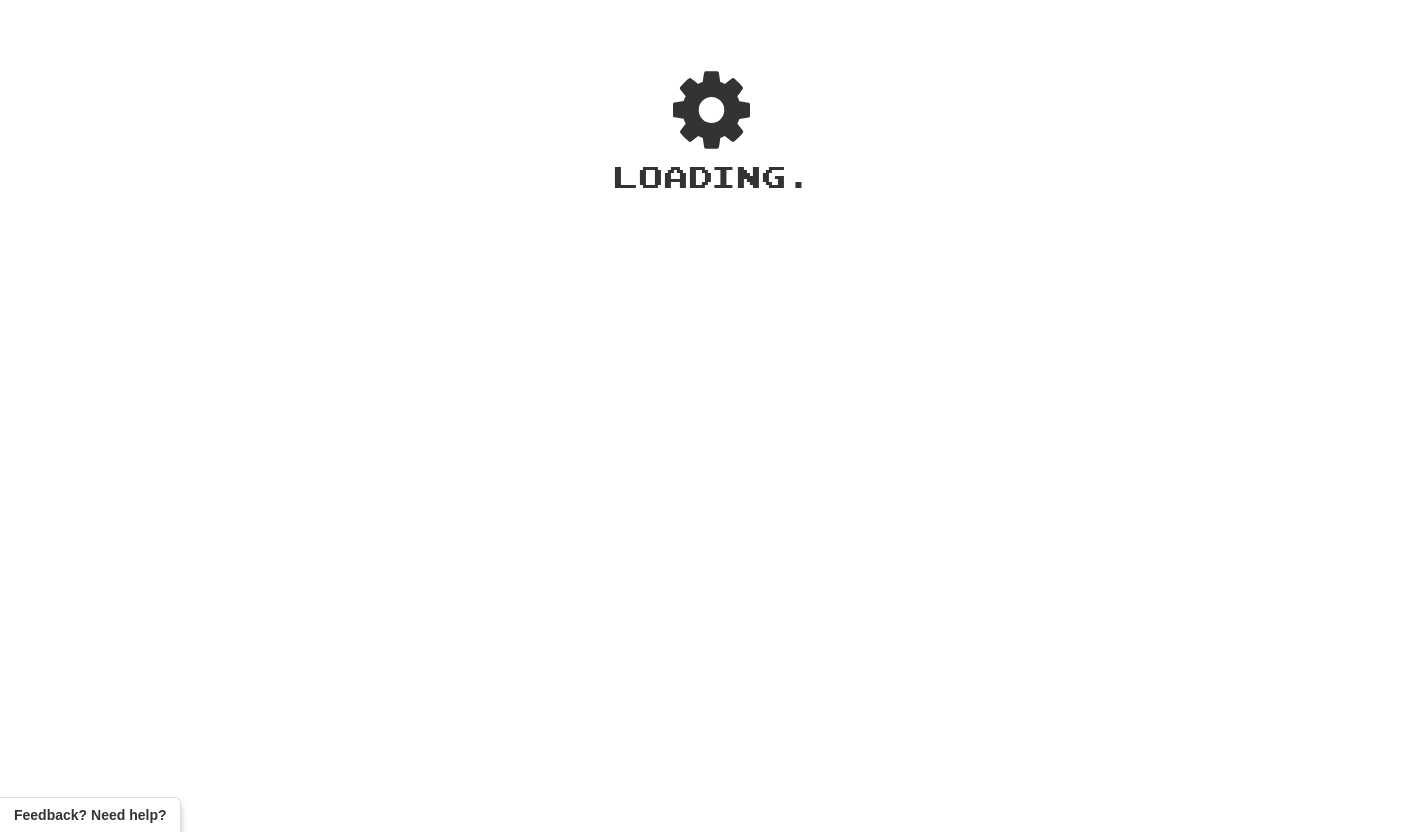 scroll, scrollTop: 0, scrollLeft: 0, axis: both 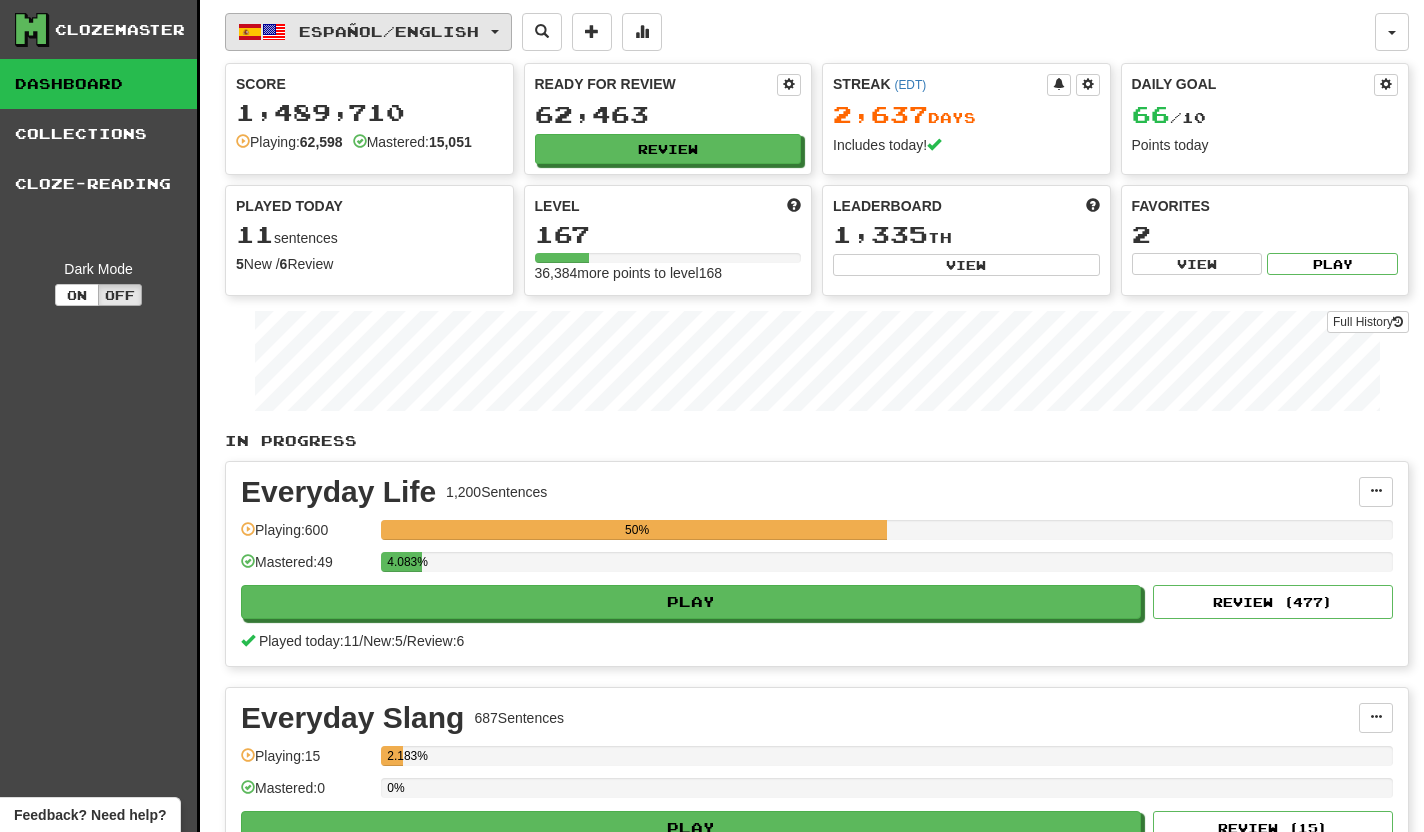 click on "Español  /  English" at bounding box center [368, 32] 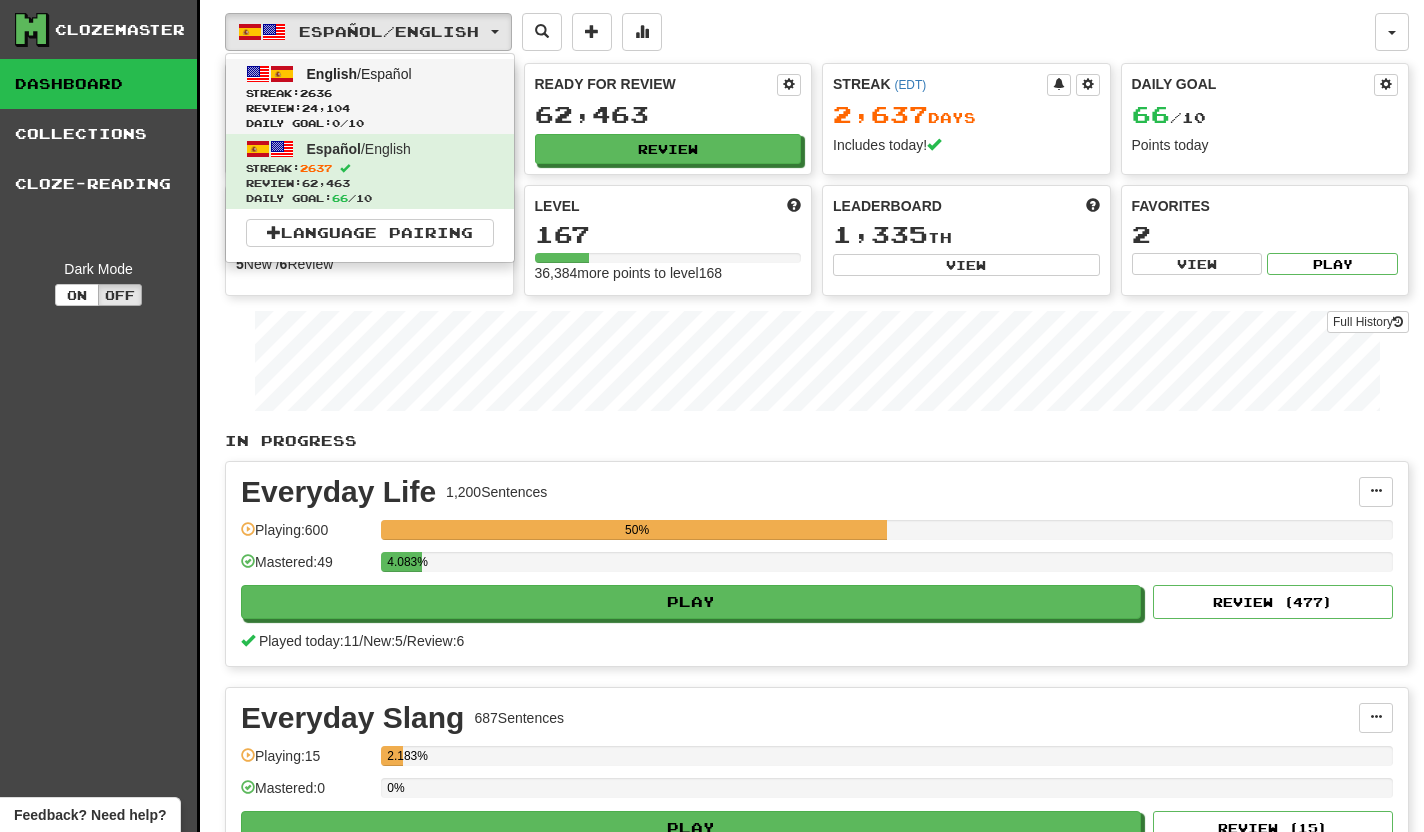 click on "Streak:  2636" at bounding box center [370, 93] 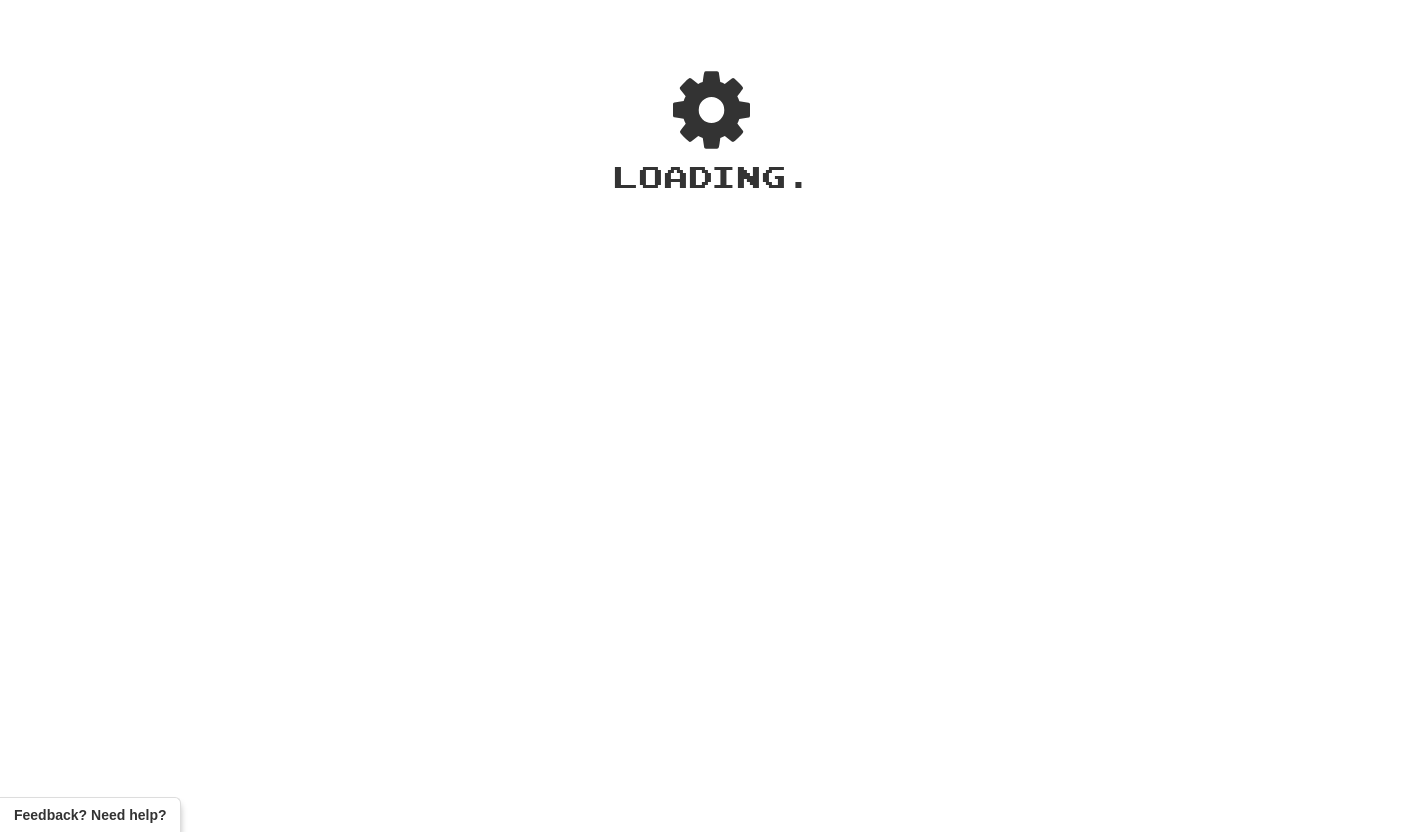 scroll, scrollTop: 0, scrollLeft: 0, axis: both 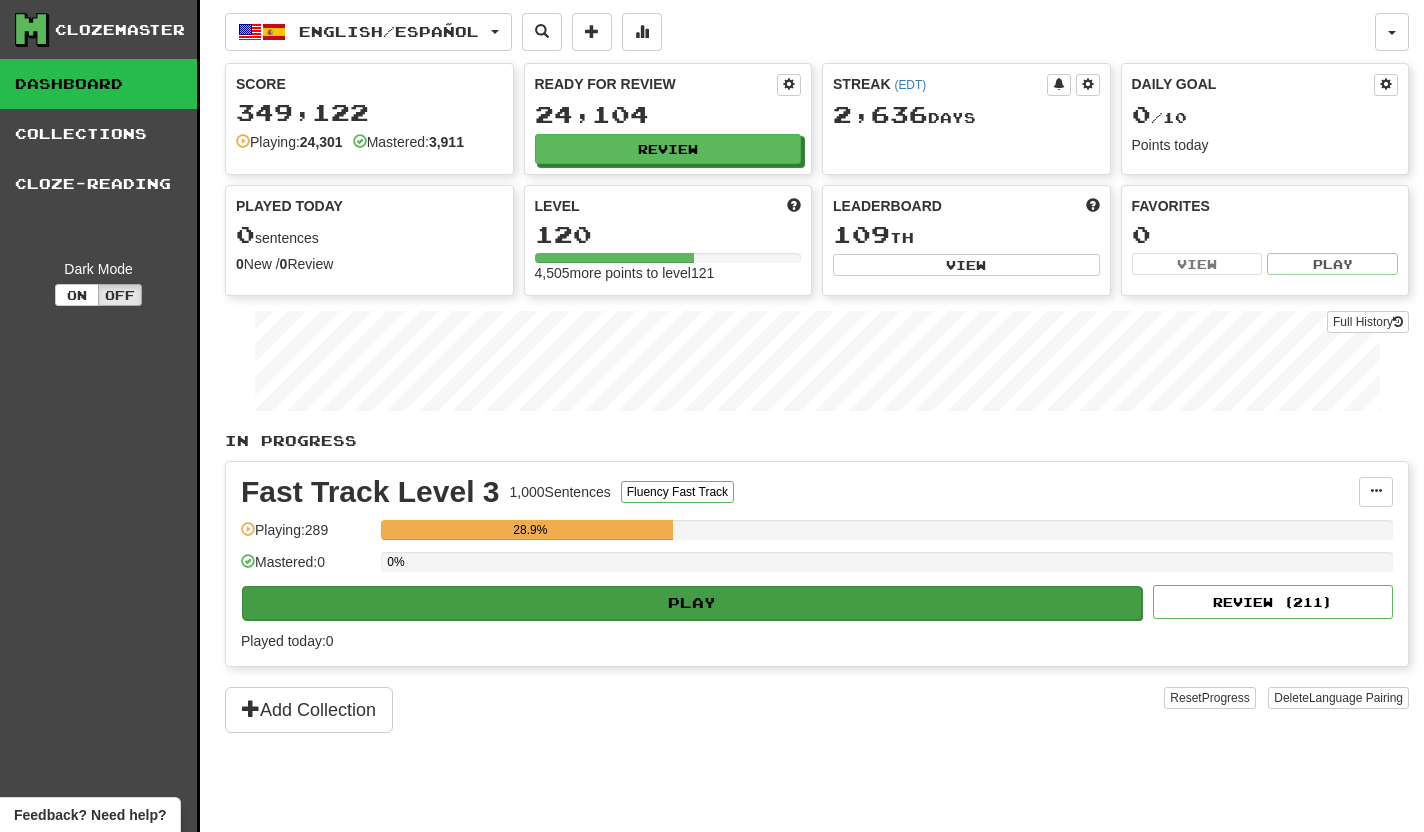 click on "Play" at bounding box center (692, 603) 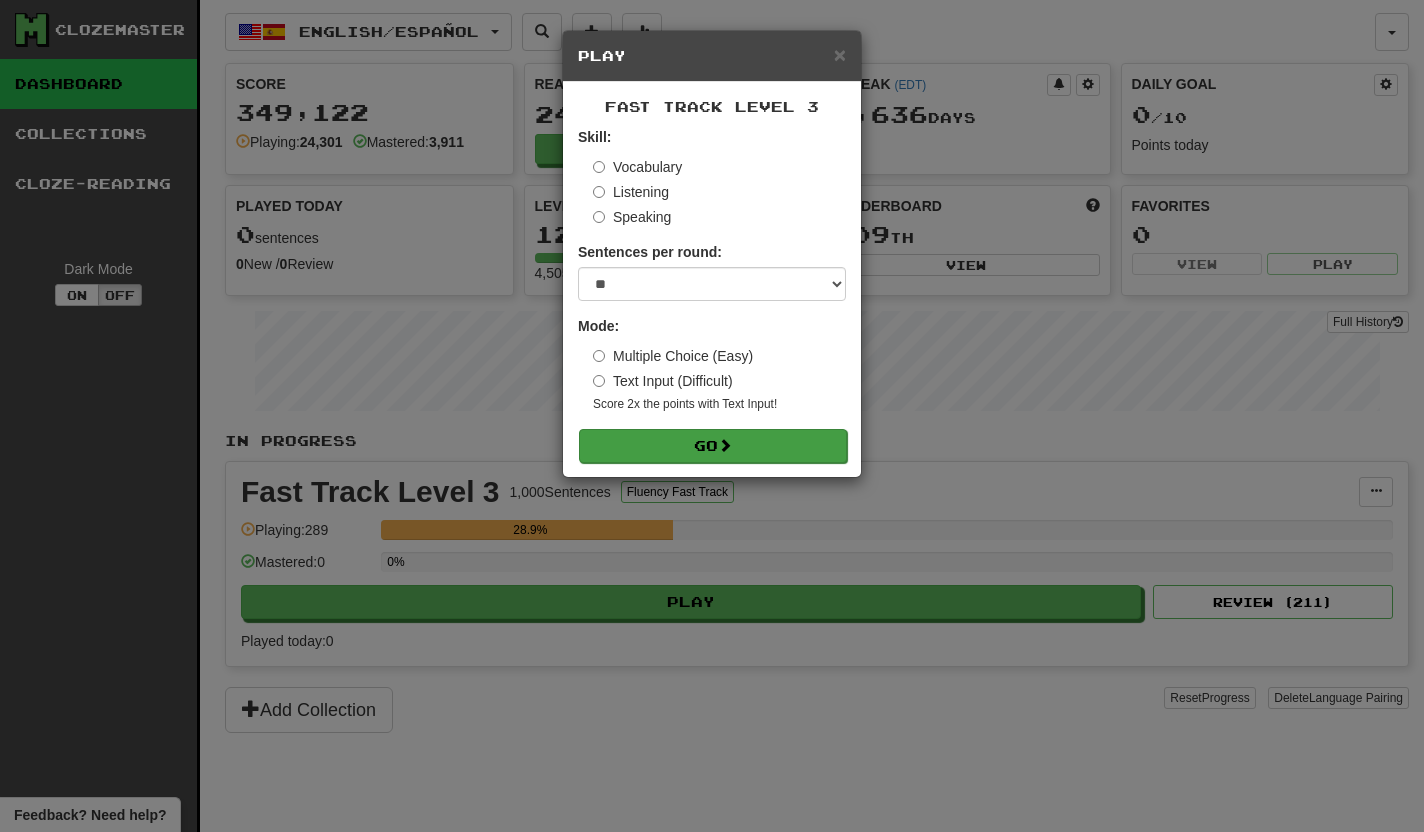 click on "Go" at bounding box center [713, 446] 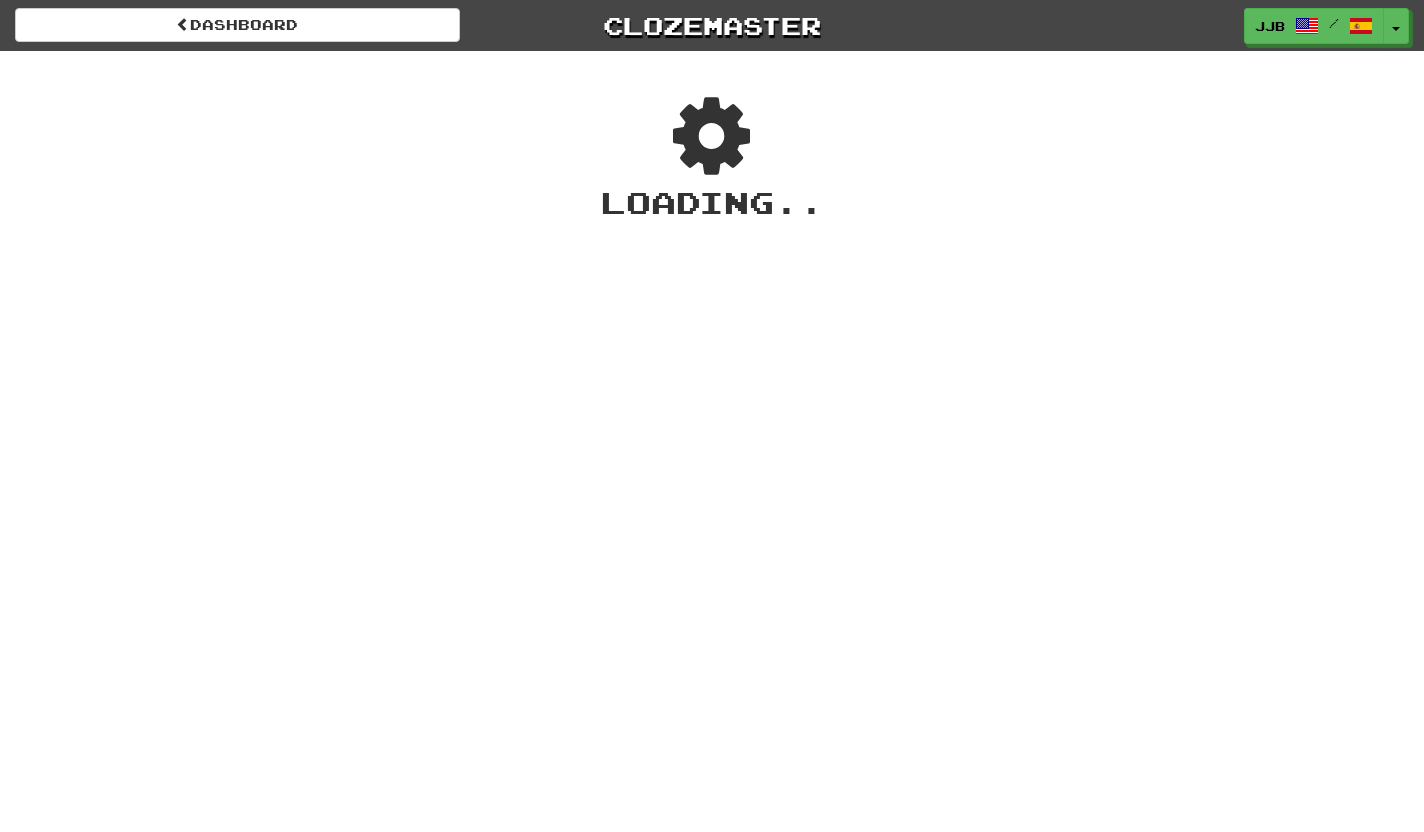 scroll, scrollTop: 0, scrollLeft: 0, axis: both 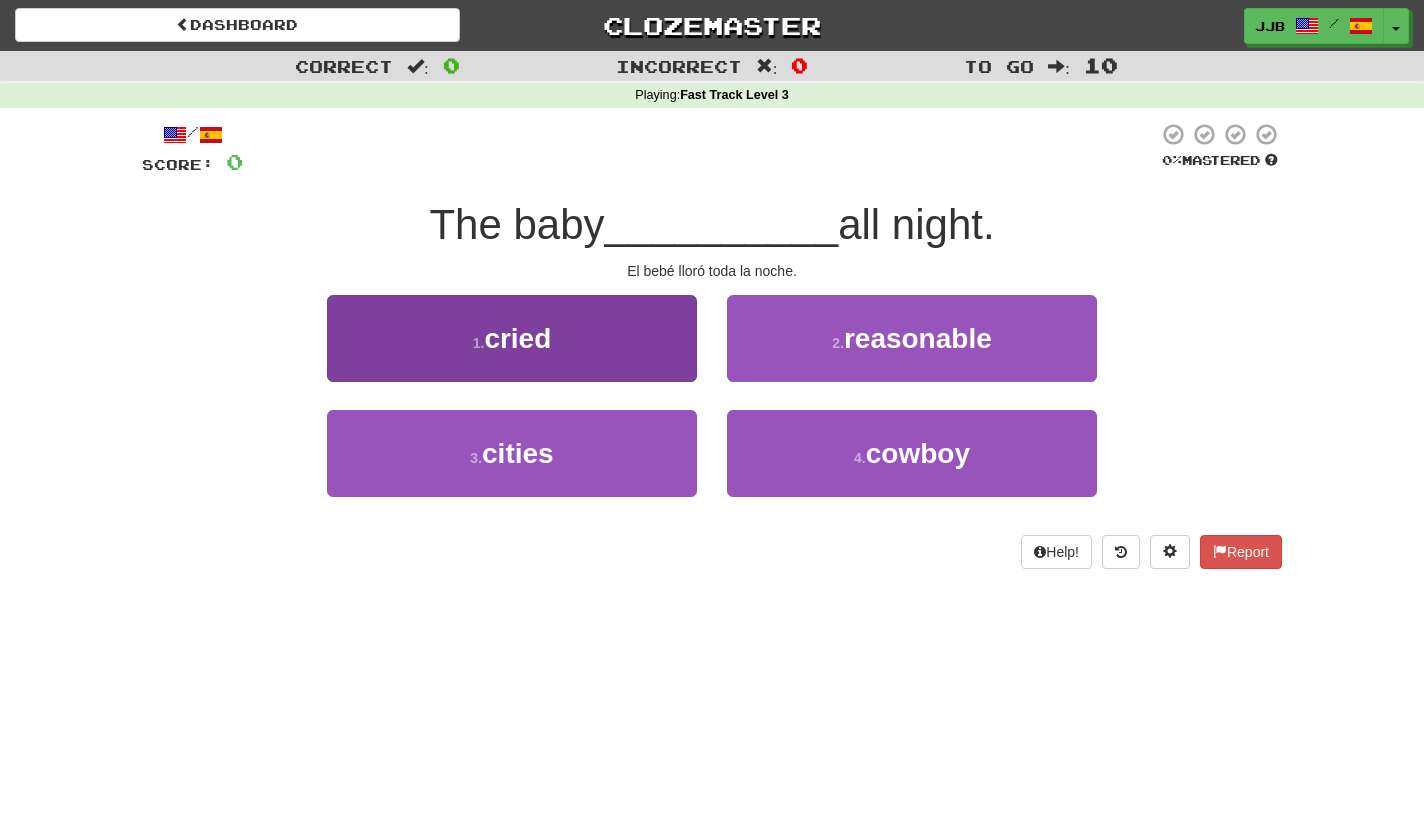 click on "1 . cried" at bounding box center [512, 338] 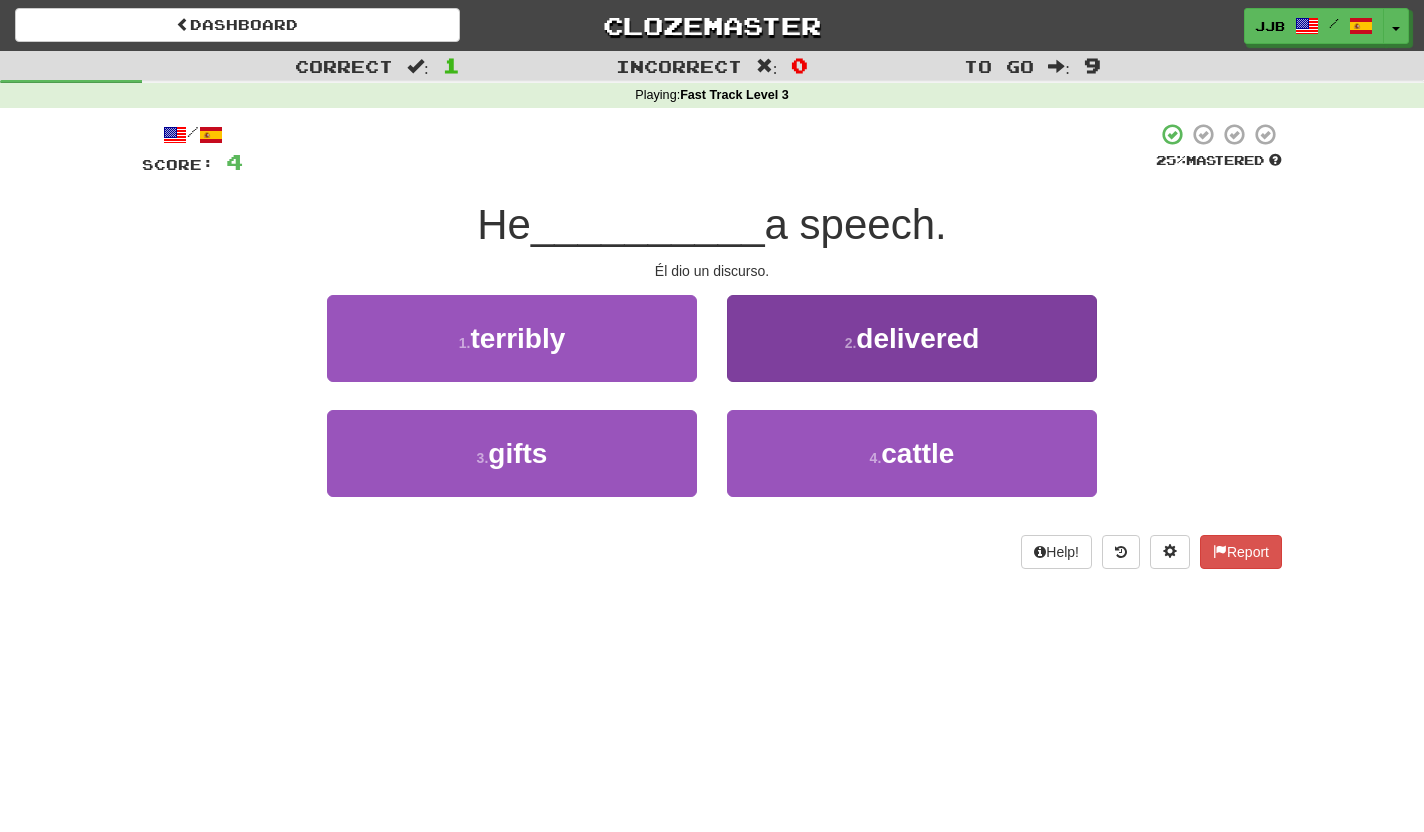 click on "2 . delivered" at bounding box center [912, 338] 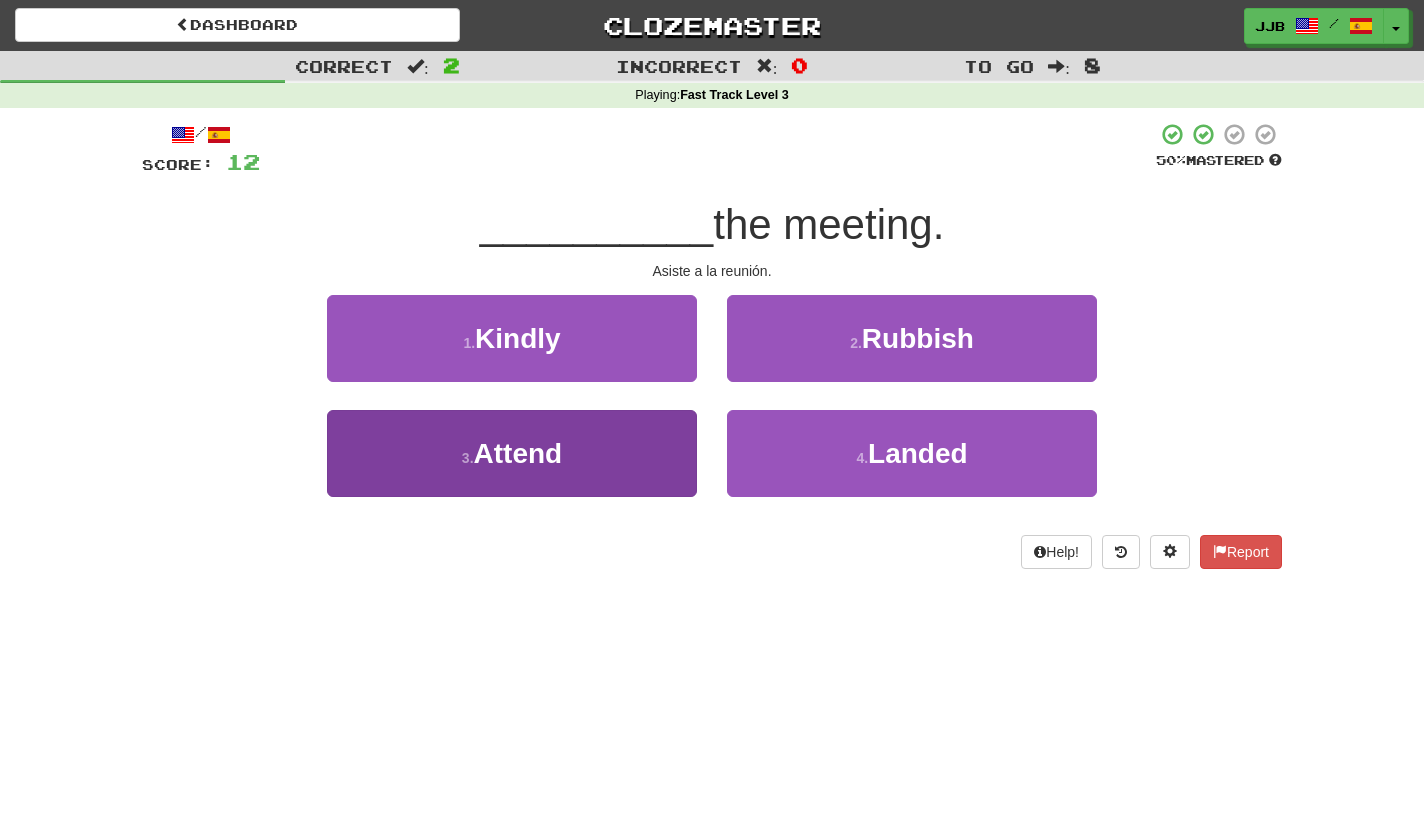 click on "3 . Attend" at bounding box center (512, 453) 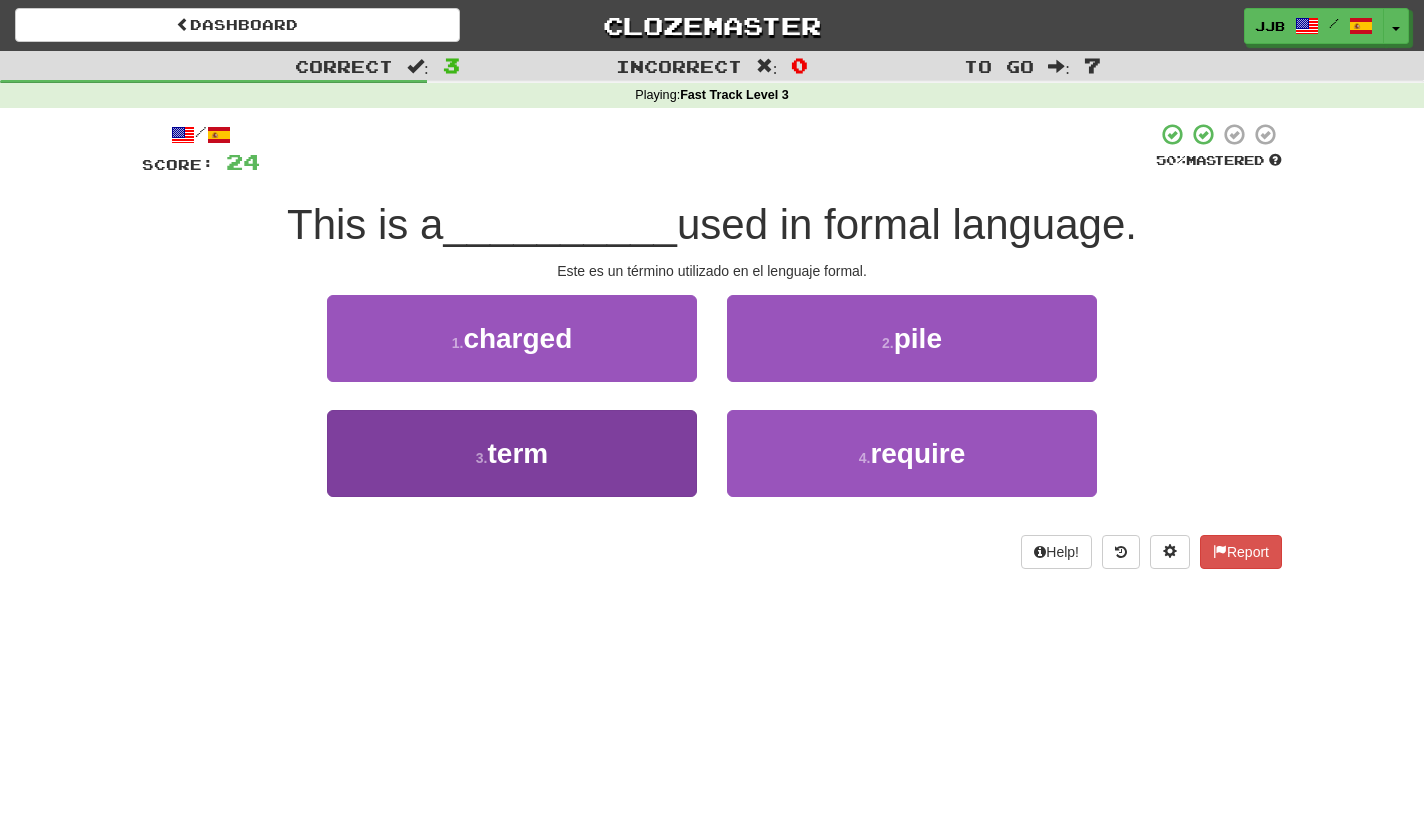 click on "3 . term" at bounding box center (512, 453) 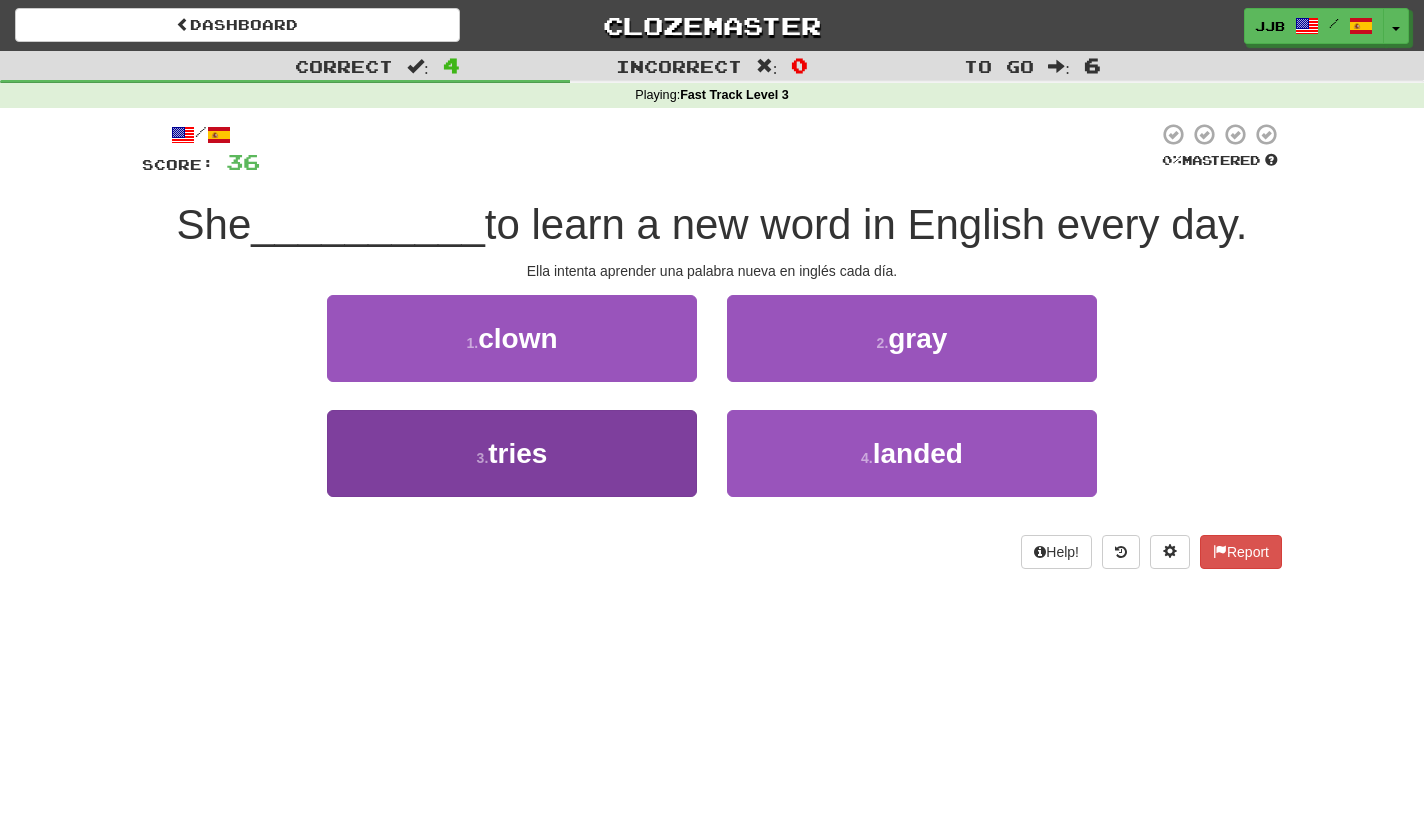 click on "3 . tries" at bounding box center (512, 453) 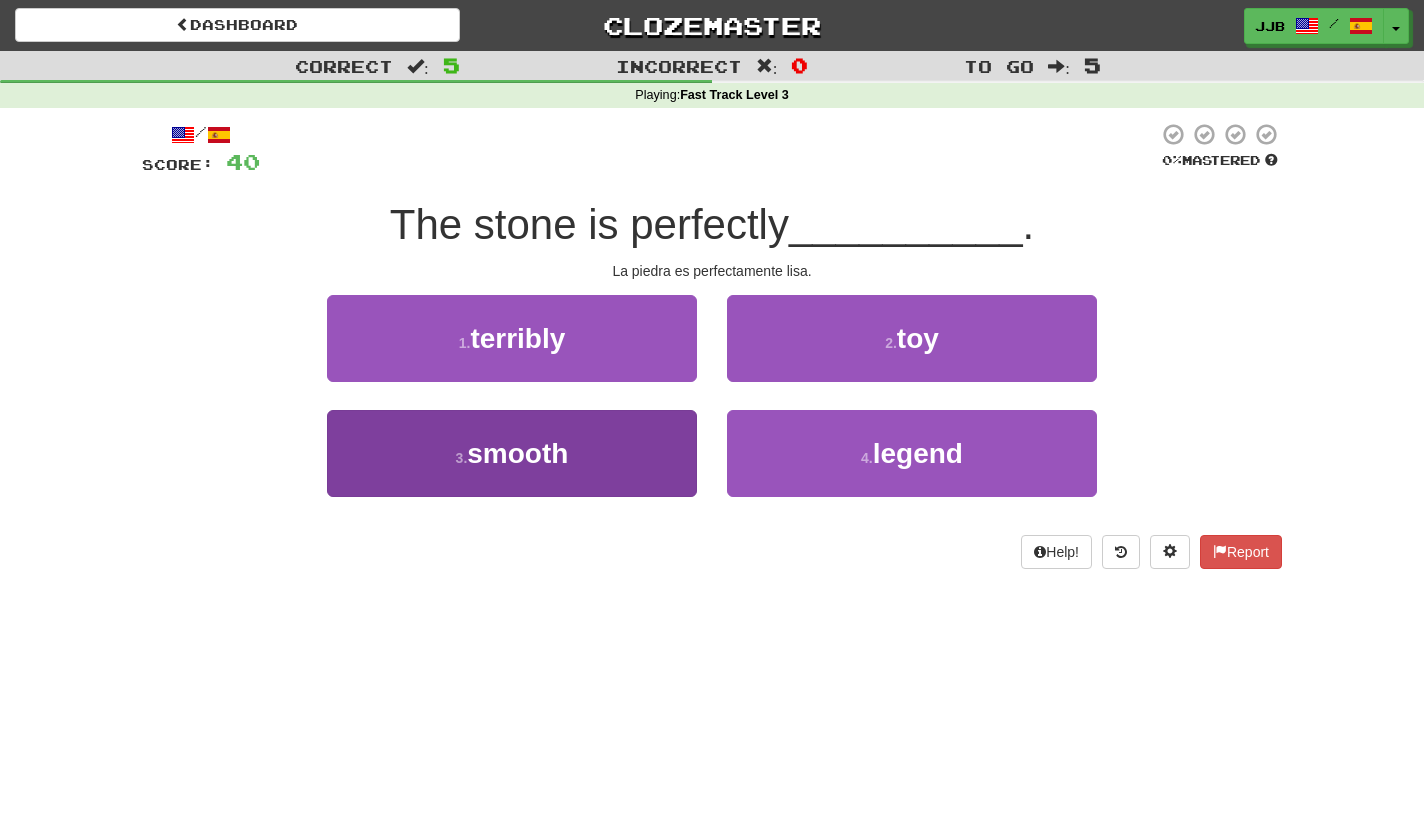 click on "3 .  smooth" at bounding box center (512, 453) 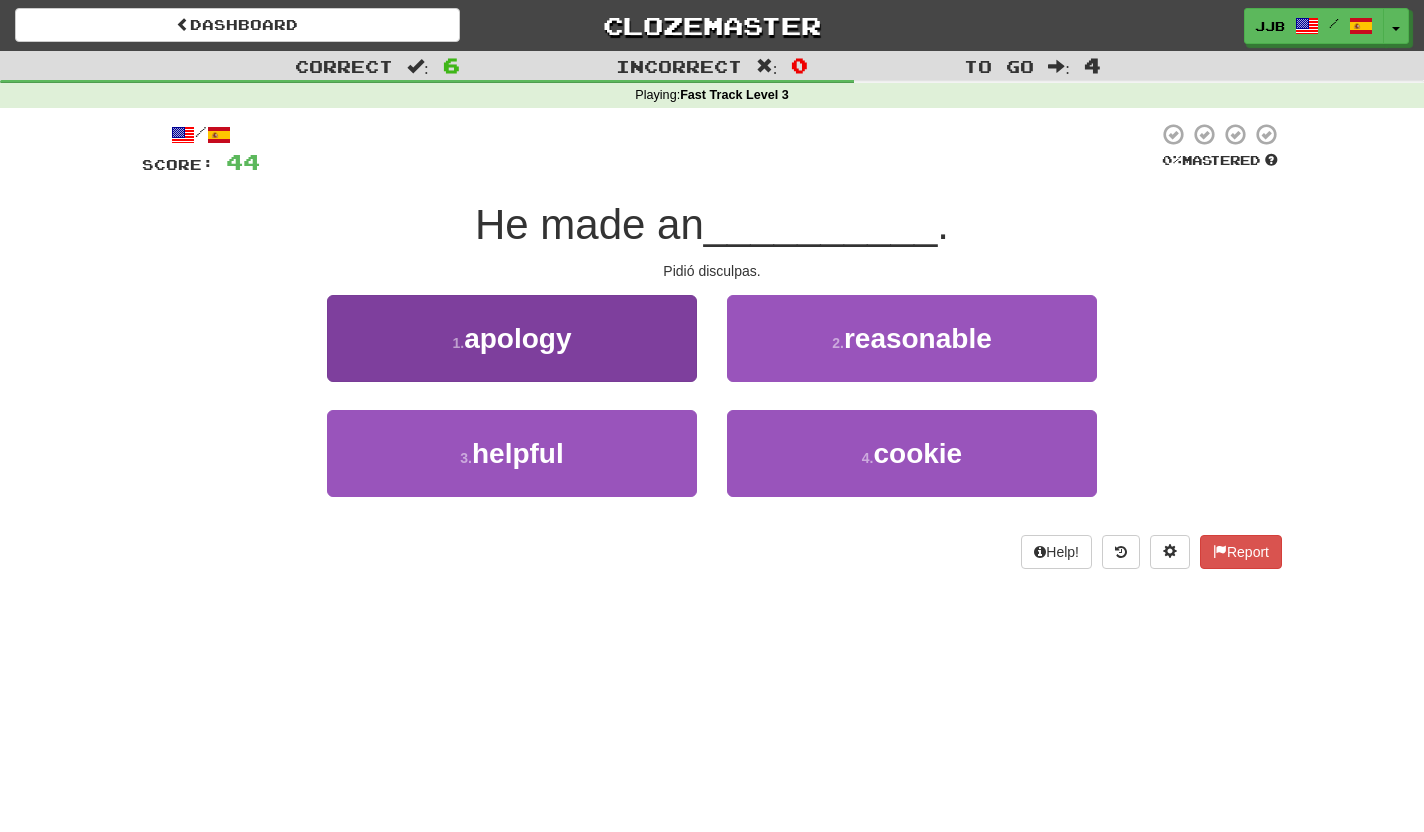 click on "1 .  apology" at bounding box center [512, 338] 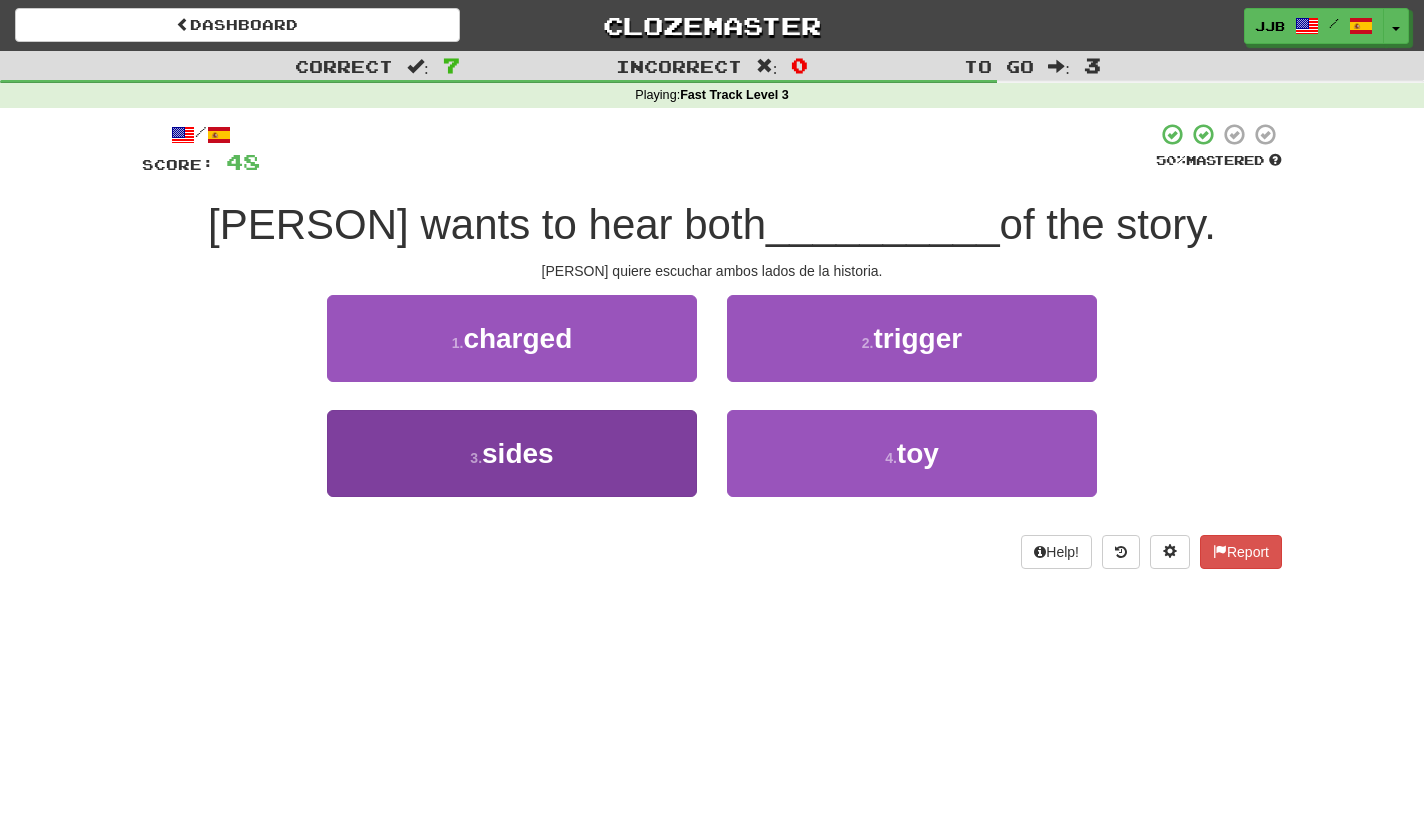 click on "3 .  sides" at bounding box center [512, 453] 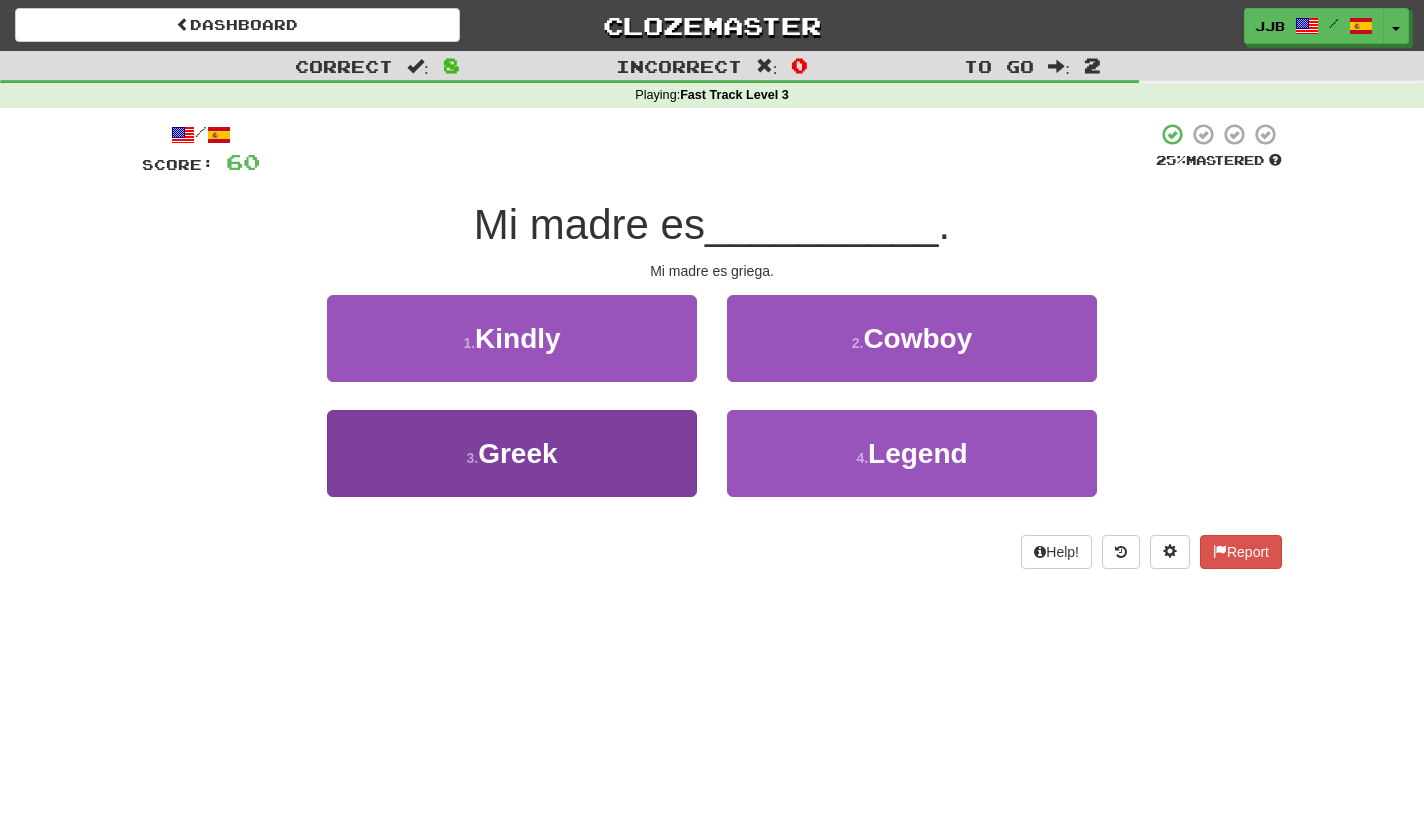 click on "3 .  Greek" at bounding box center (512, 453) 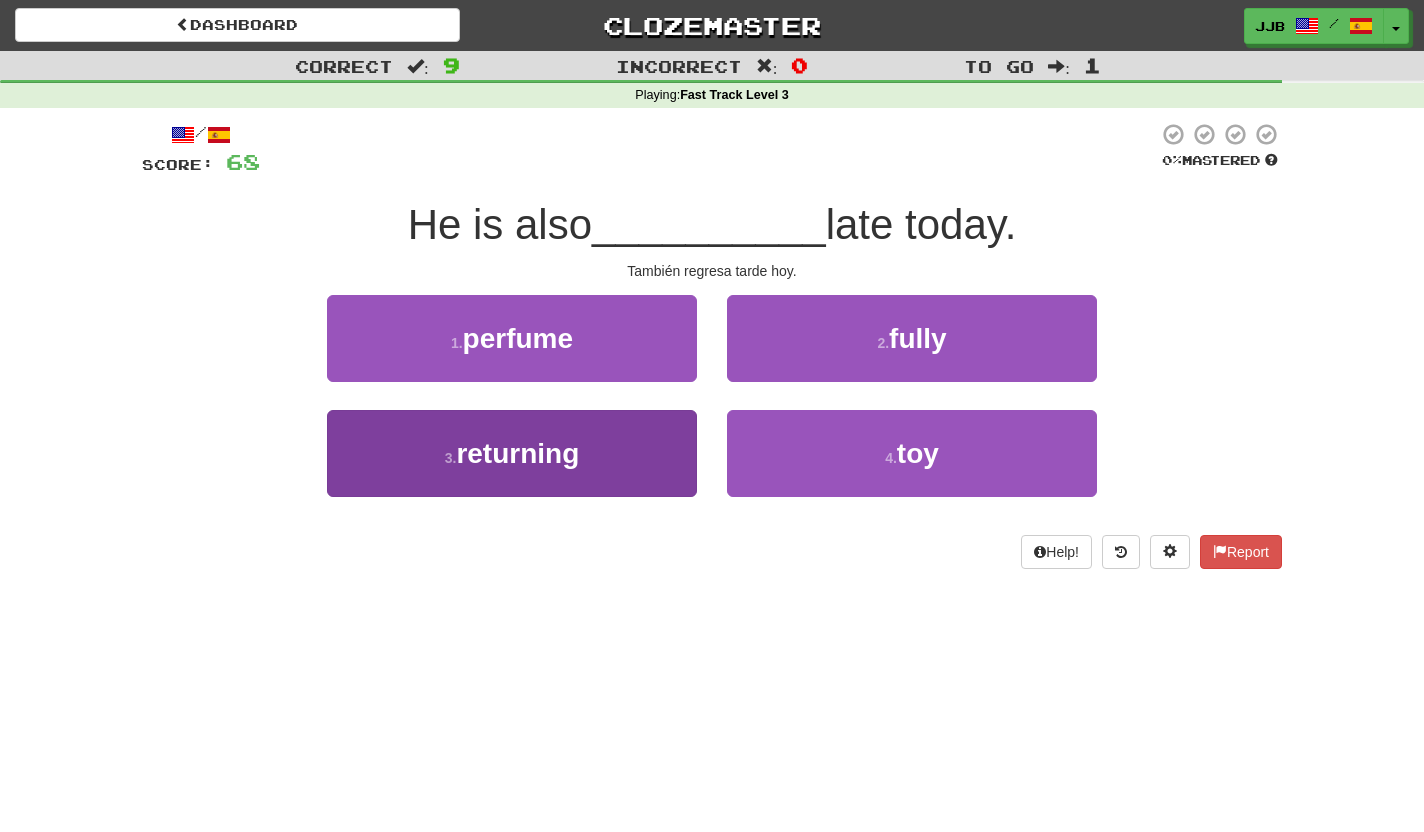 click on "3 .  returning" at bounding box center (512, 453) 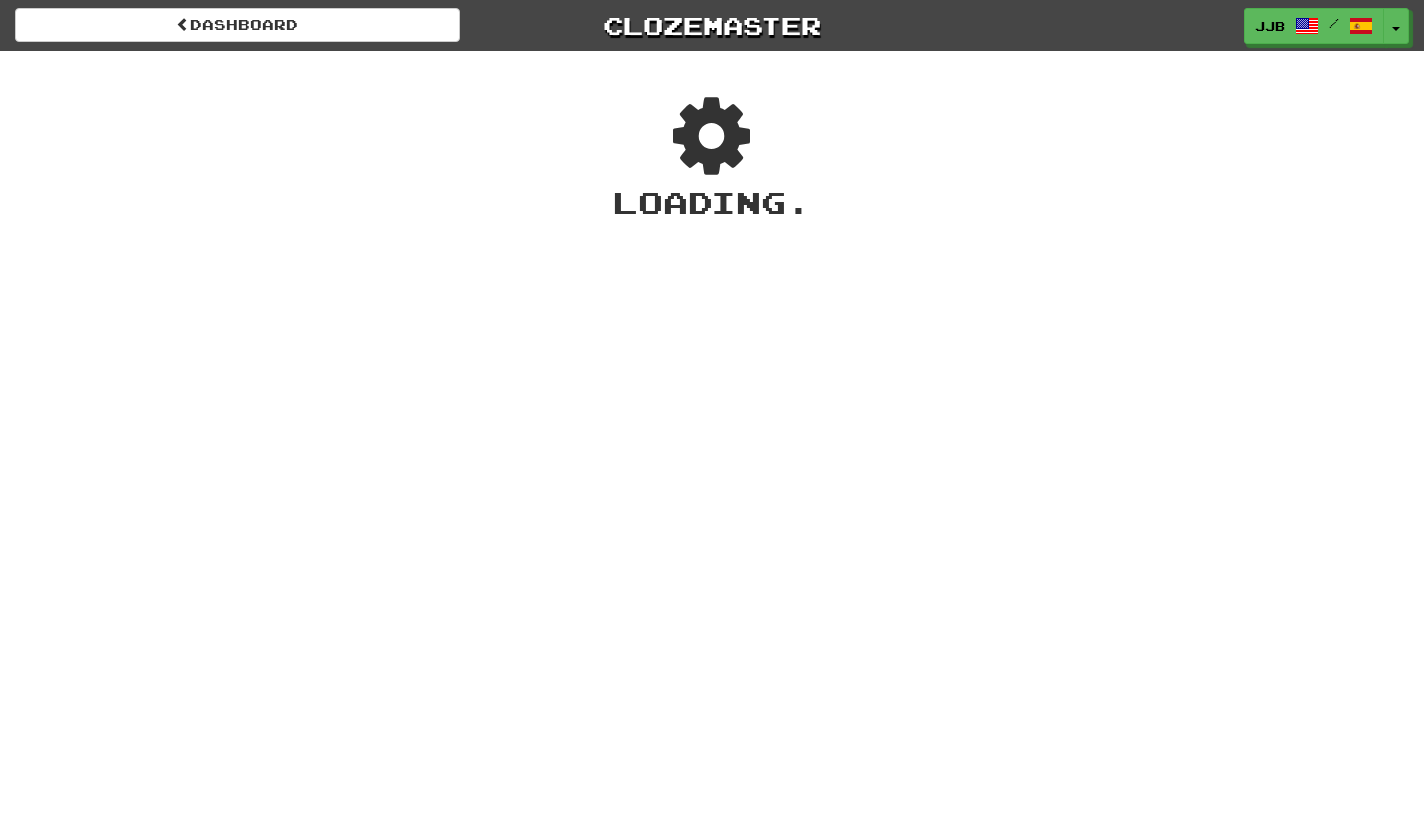 scroll, scrollTop: 0, scrollLeft: 0, axis: both 